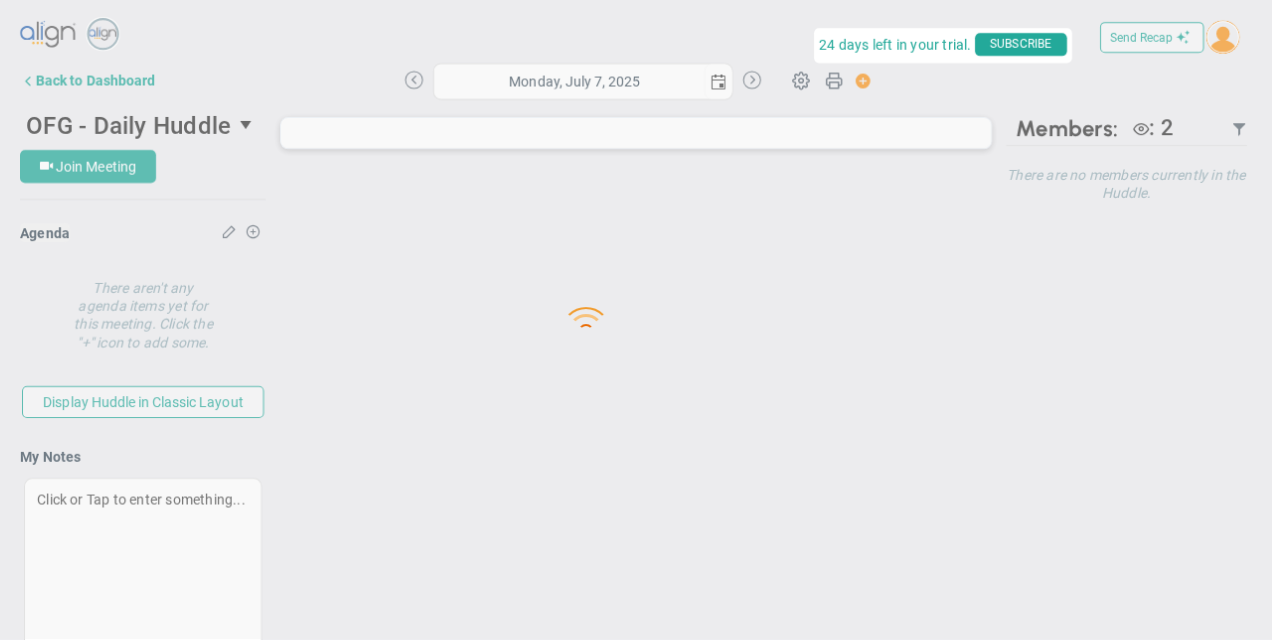 scroll, scrollTop: 0, scrollLeft: 0, axis: both 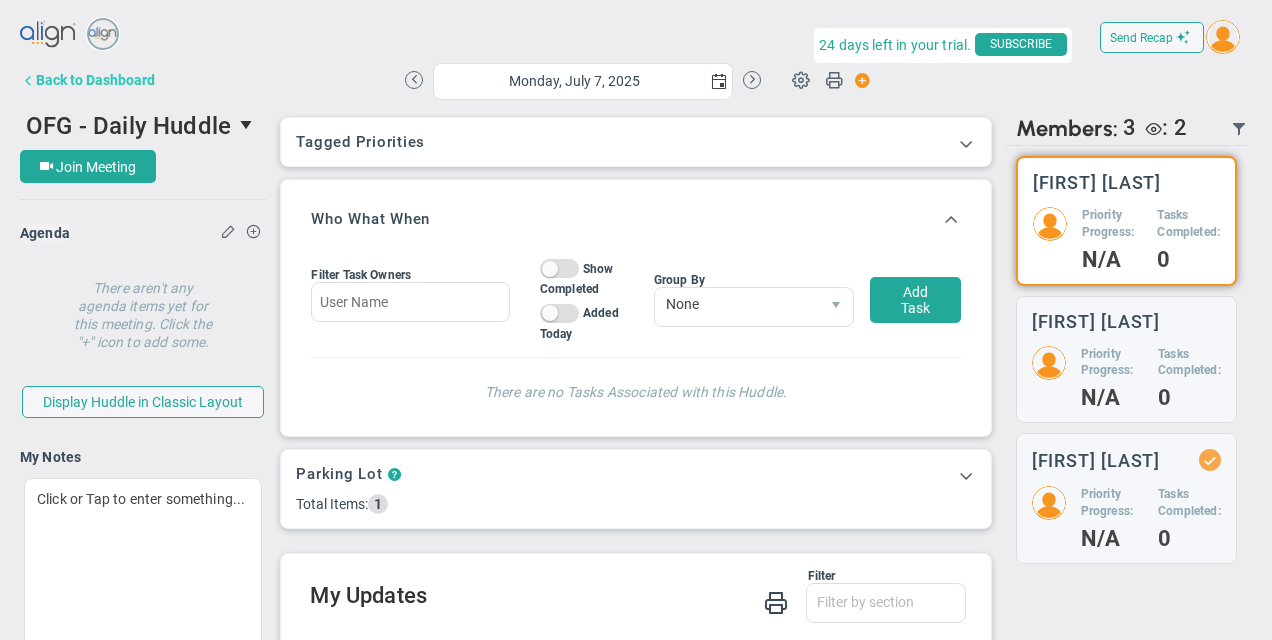 click on "Back to Dashboard" at bounding box center [95, 80] 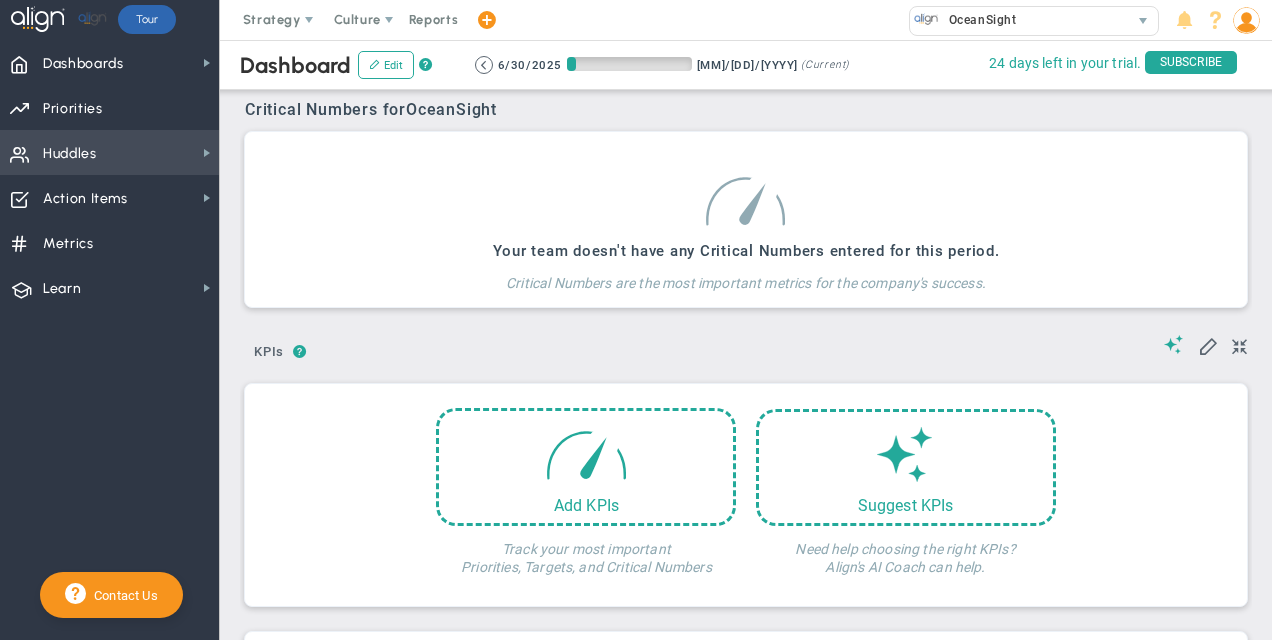 click on "Huddles" at bounding box center [70, 154] 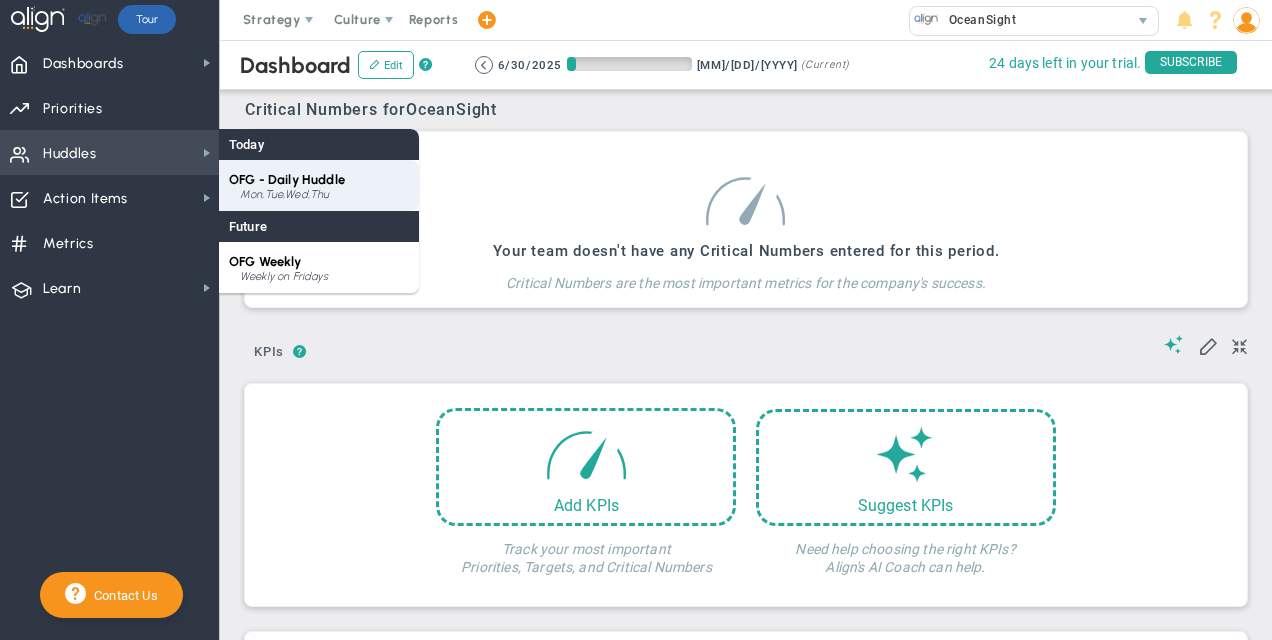 click on "OFG - Daily Huddle" at bounding box center [287, 179] 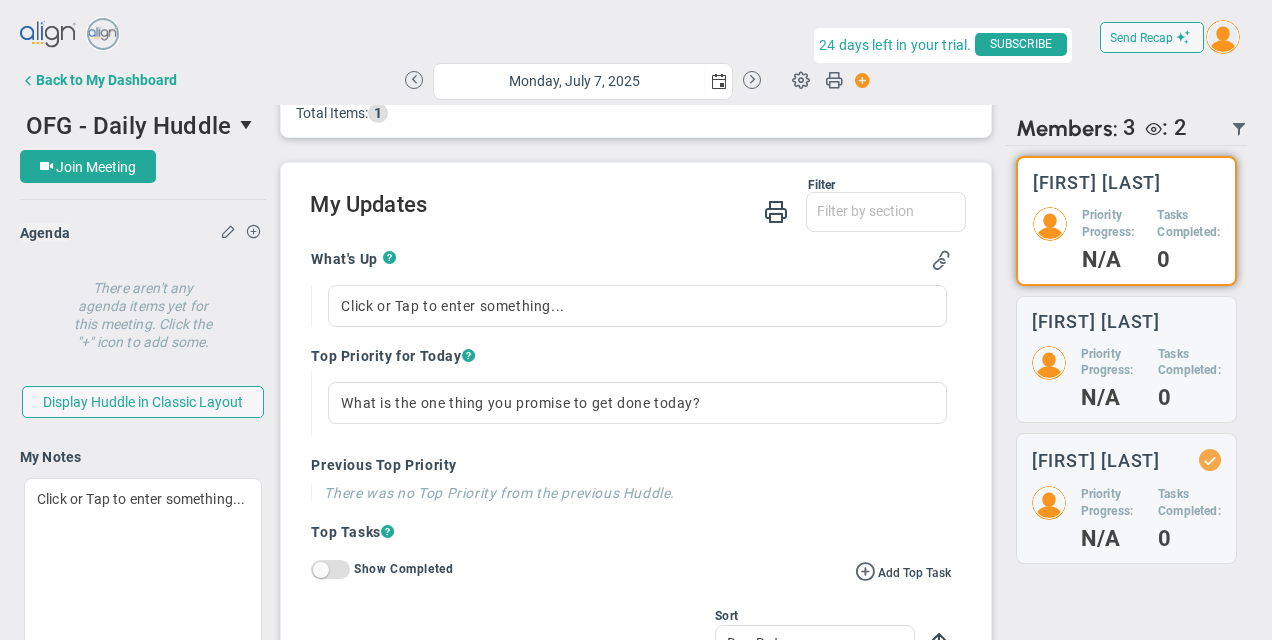 scroll, scrollTop: 400, scrollLeft: 0, axis: vertical 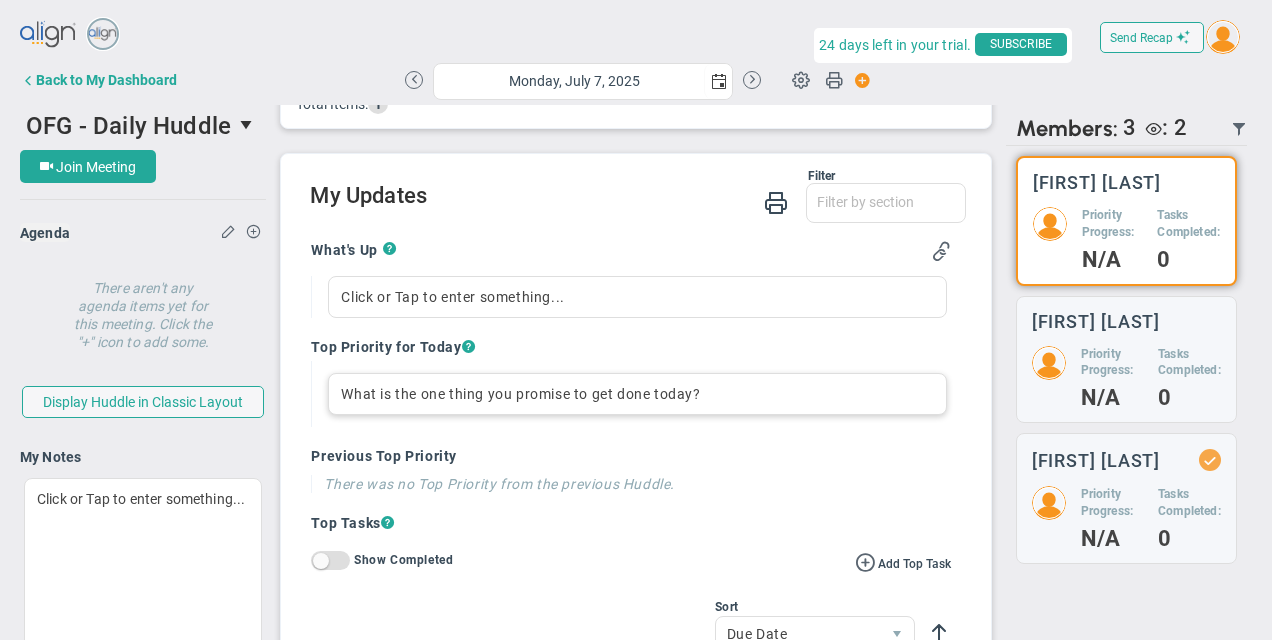 click on "What is the one thing you promise to get done today?" at bounding box center (637, 394) 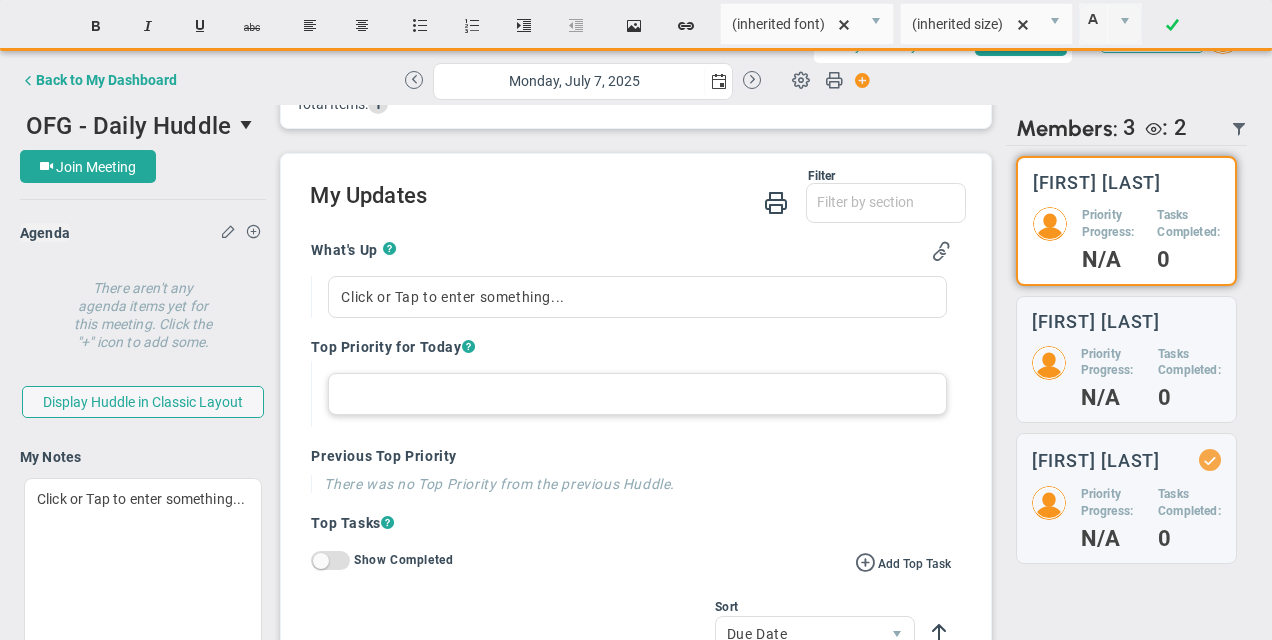 click at bounding box center [637, 394] 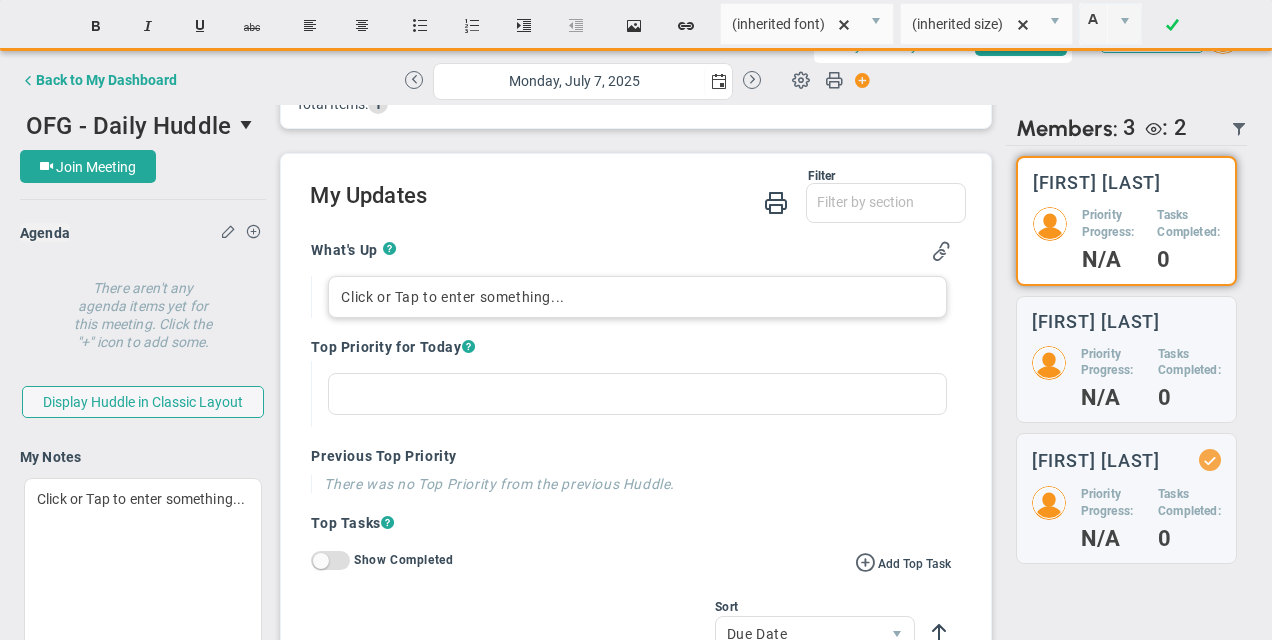 click on "Click or Tap to enter something..." at bounding box center (637, 297) 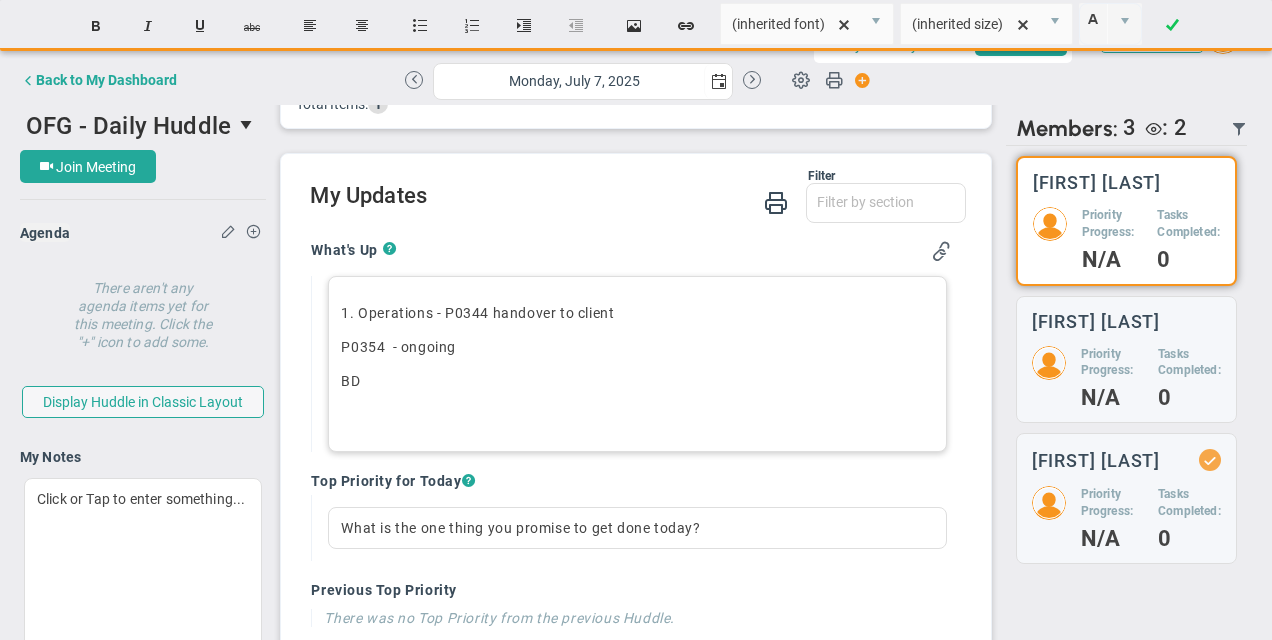 click on "P0354  - ongoing" at bounding box center [637, 347] 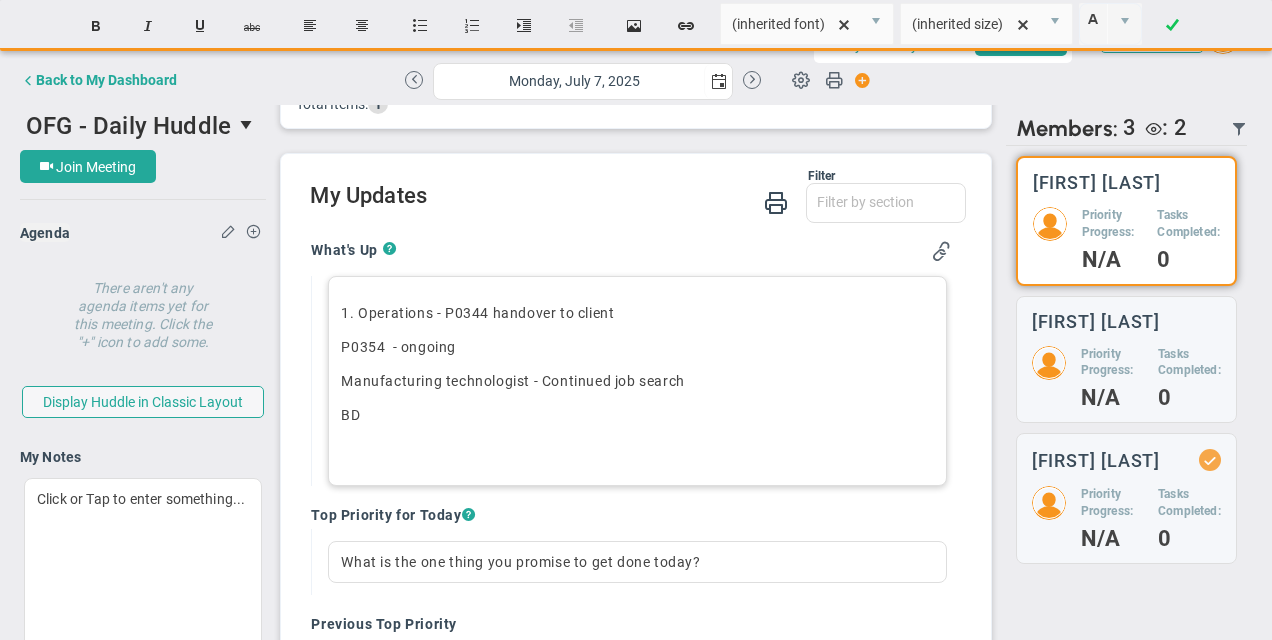 click on "P0354  - ongoing" at bounding box center [637, 347] 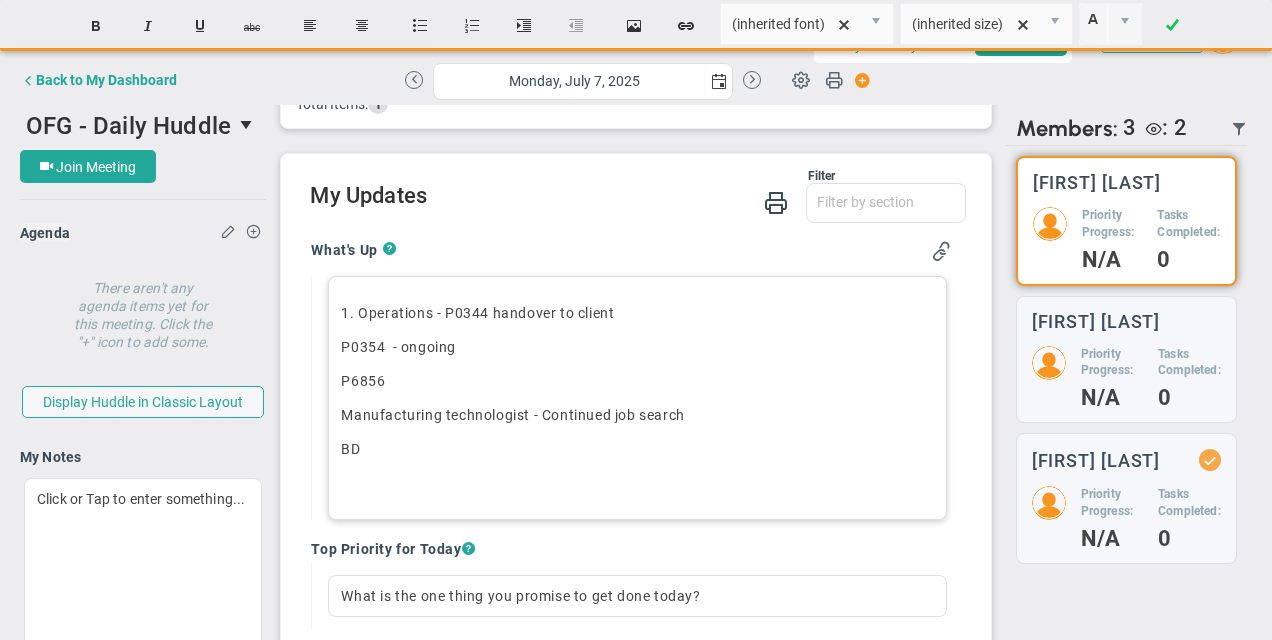 click on "1. Operations - P0344 handover to client" at bounding box center (637, 313) 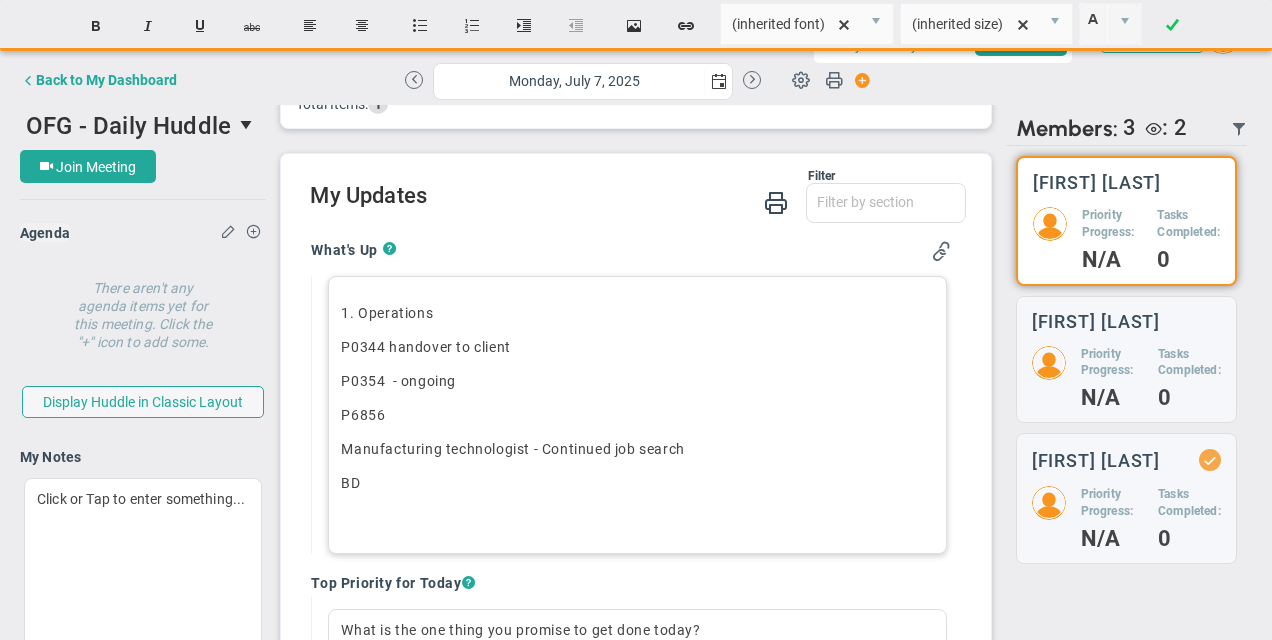click on "P0344 handover to client" at bounding box center (637, 347) 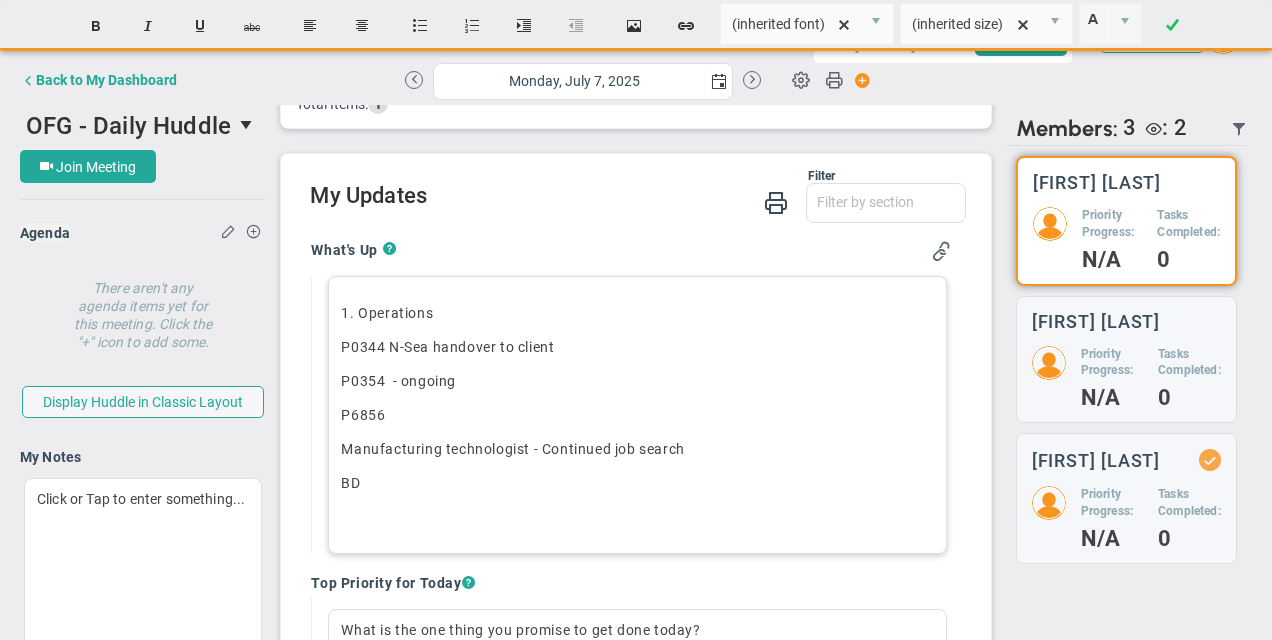 click on "P0354  - ongoing" at bounding box center (637, 381) 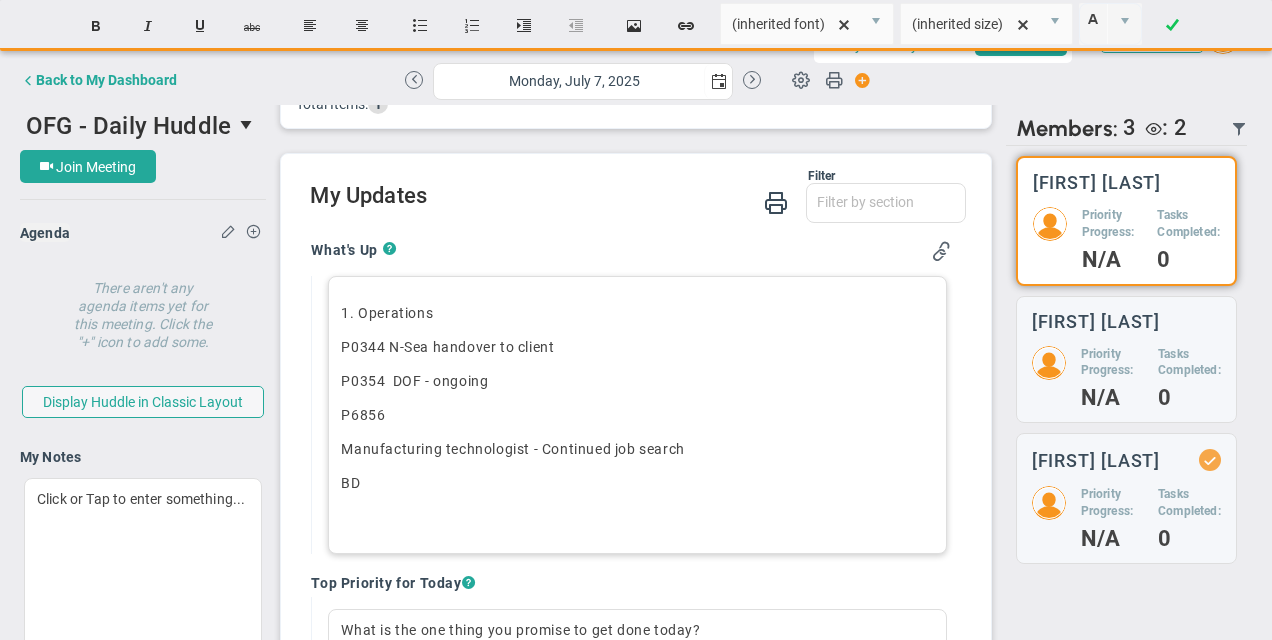 click on "P6856 ﻿" at bounding box center (637, 415) 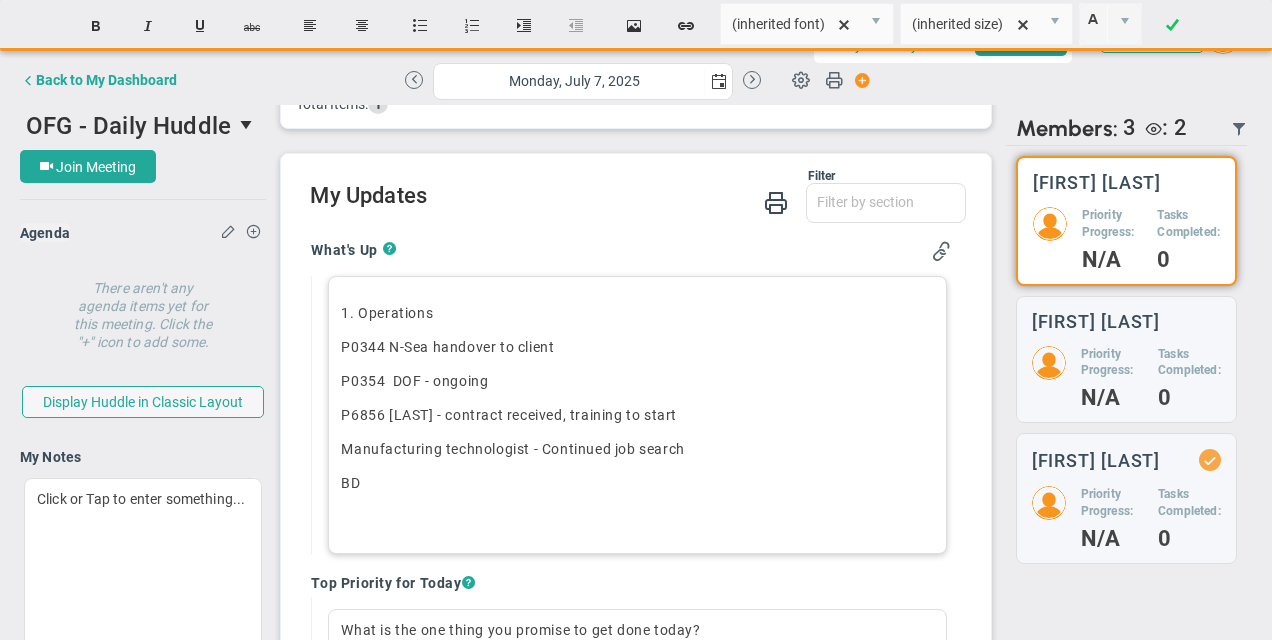 click on "BD" at bounding box center (637, 483) 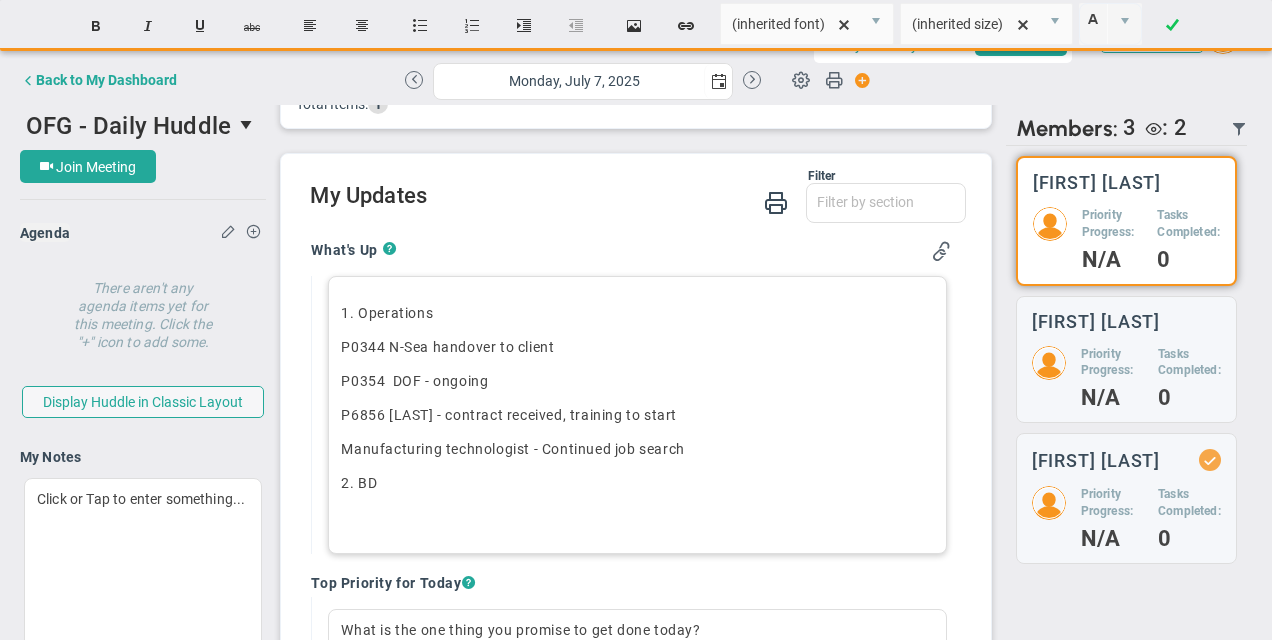 click on "P6856 ﻿[LAST] - contract received, training to start" at bounding box center (637, 415) 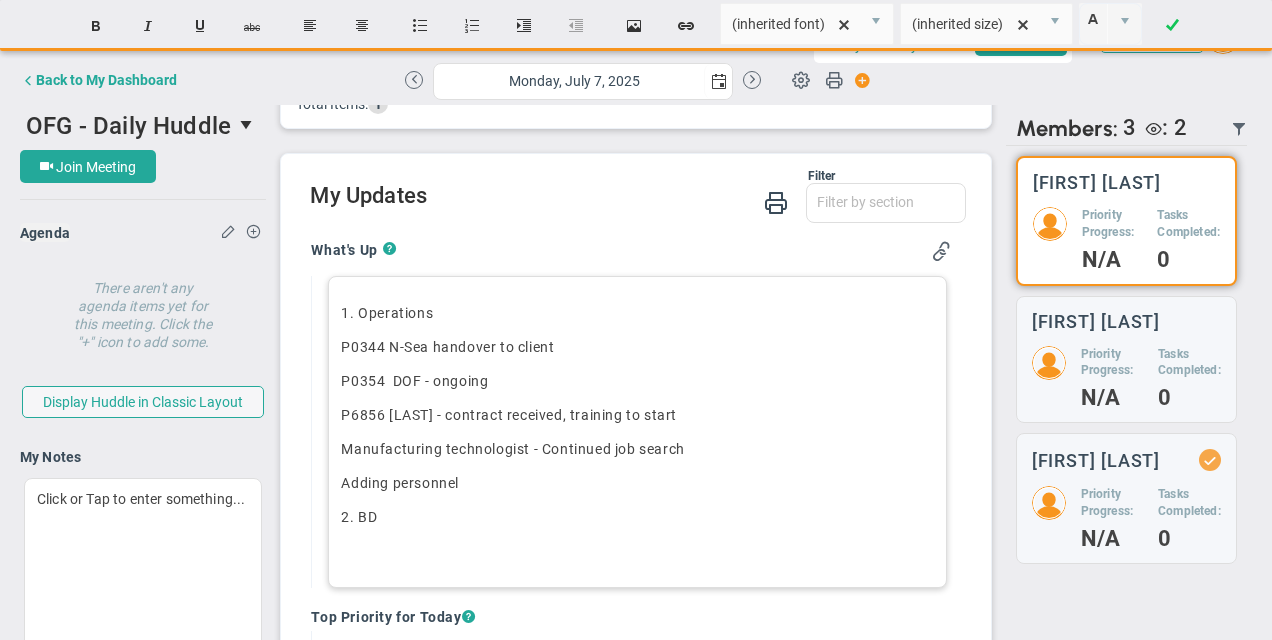 click on "2. BD" at bounding box center (637, 517) 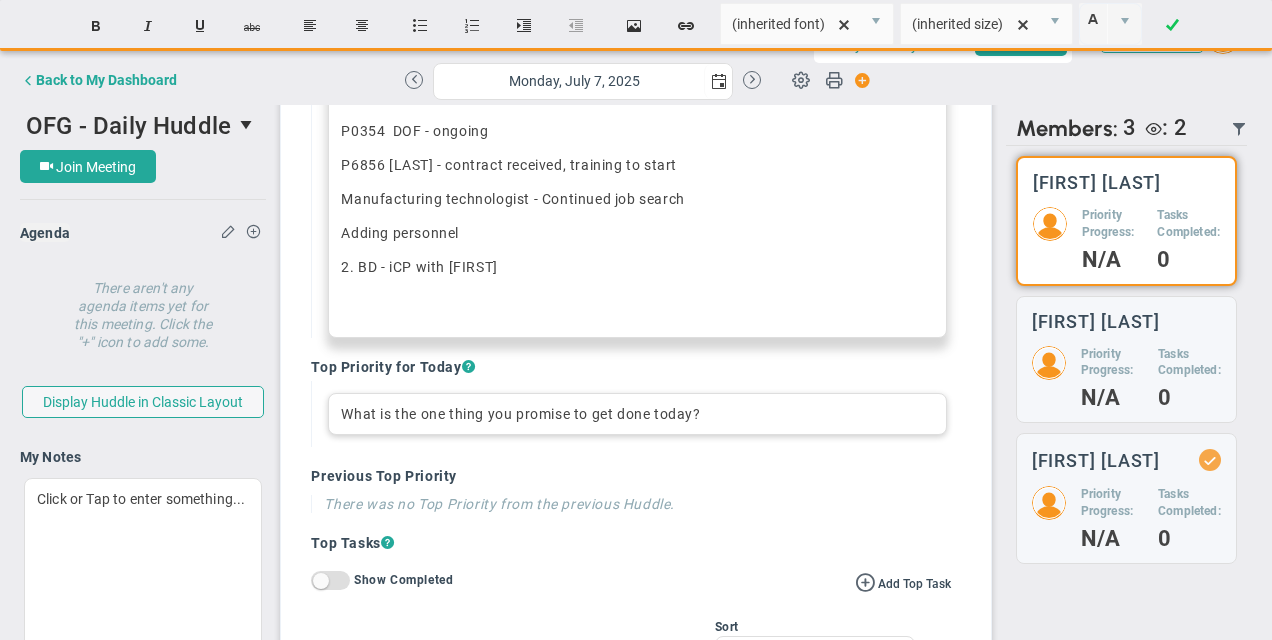 scroll, scrollTop: 700, scrollLeft: 0, axis: vertical 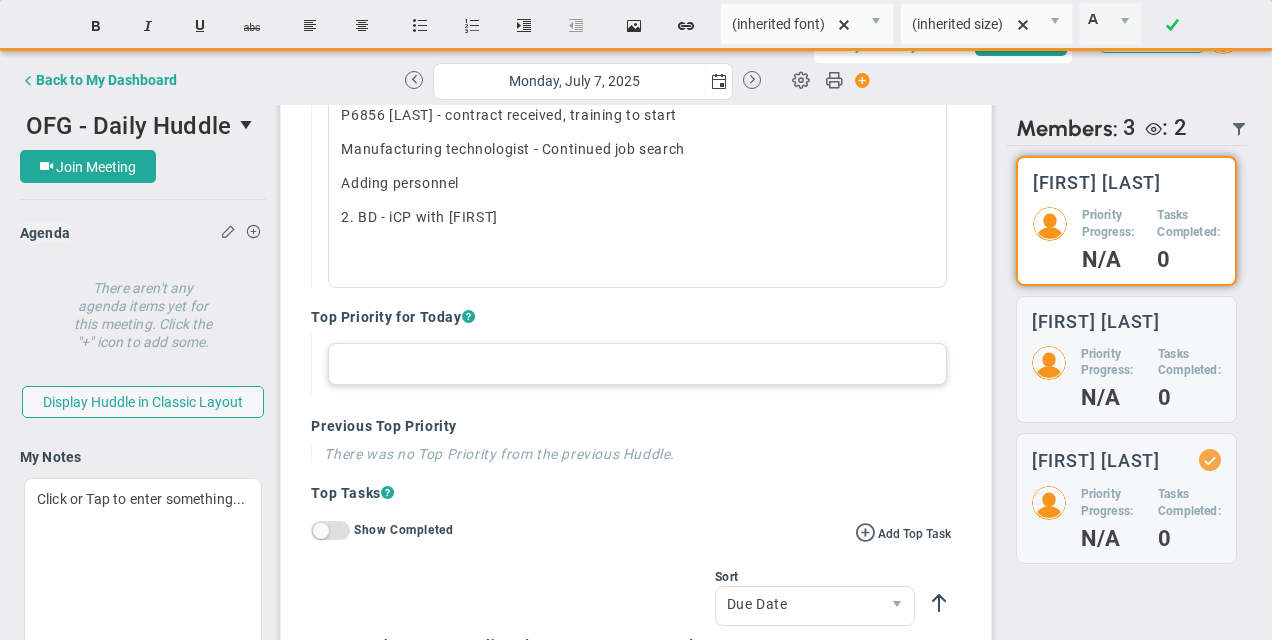 click at bounding box center (637, 364) 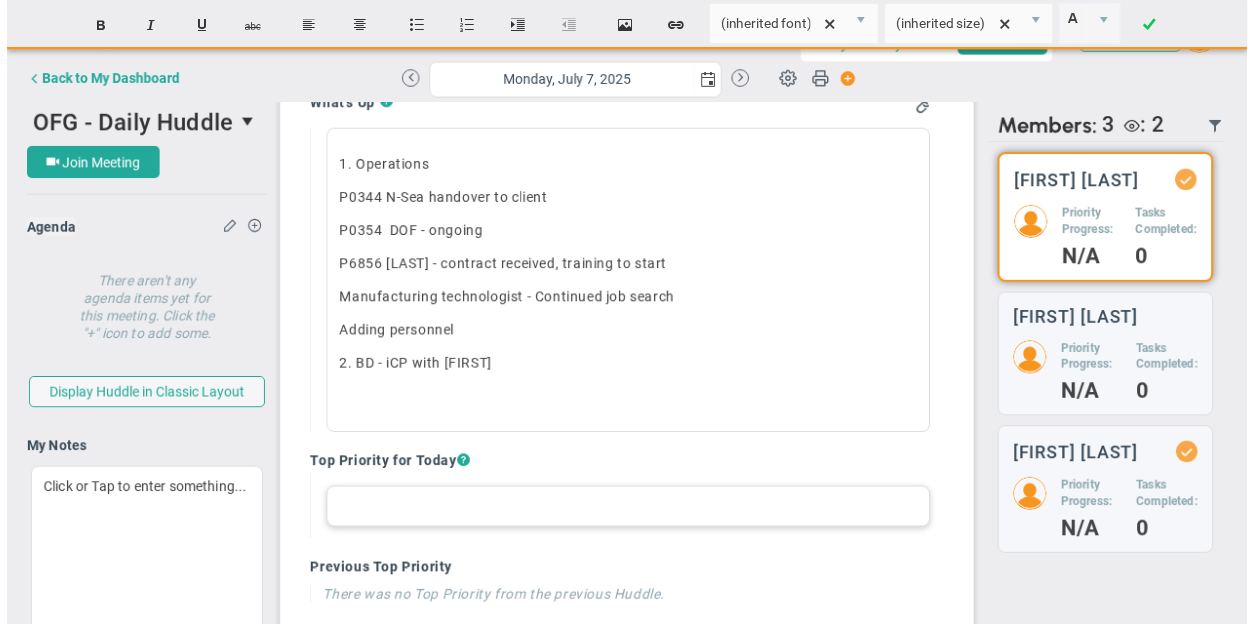 scroll, scrollTop: 500, scrollLeft: 0, axis: vertical 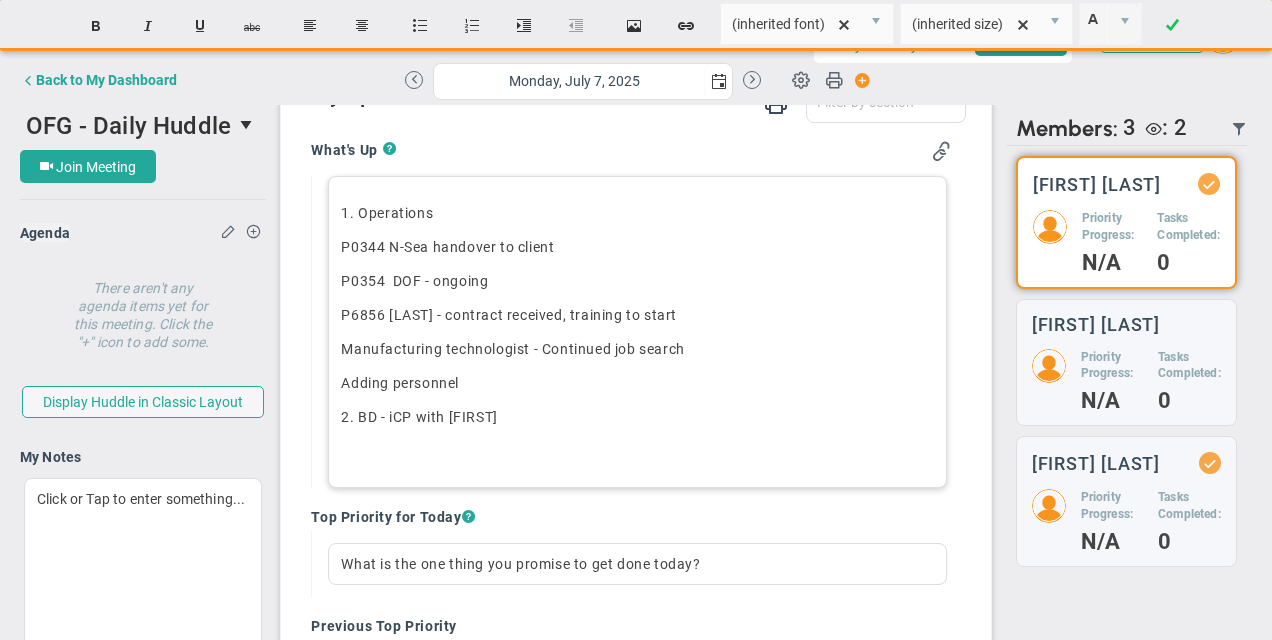 drag, startPoint x: 506, startPoint y: 414, endPoint x: 527, endPoint y: 413, distance: 21.023796 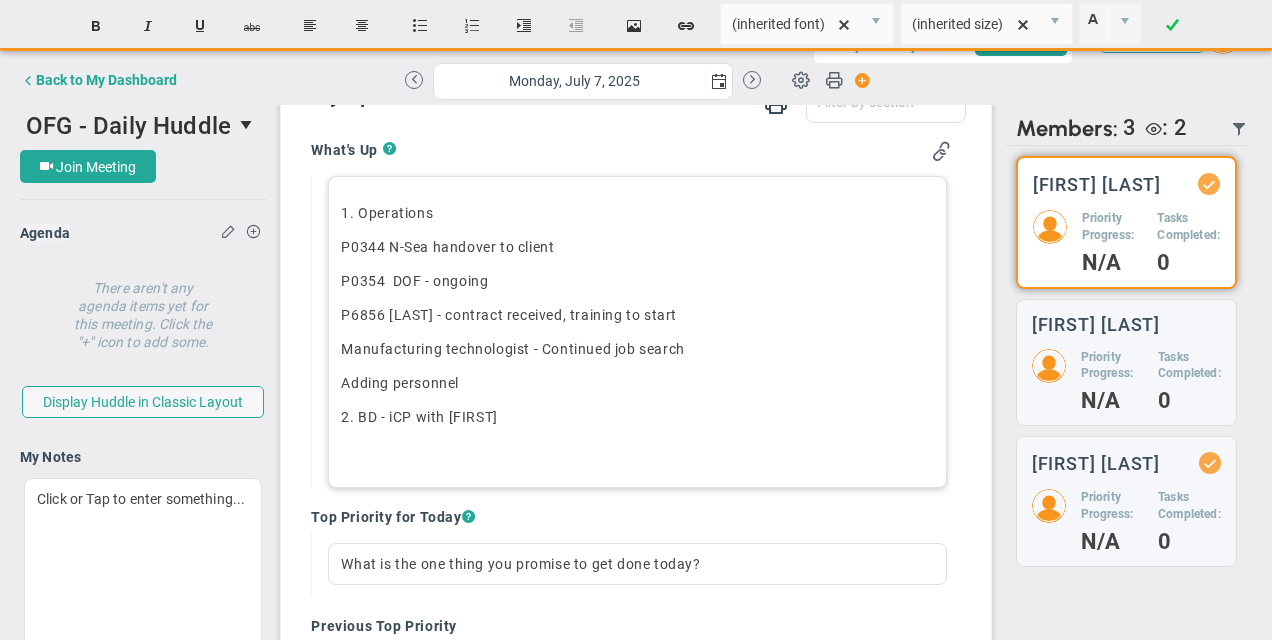 click on "2. BD - iCP with [FIRST]" at bounding box center [637, 417] 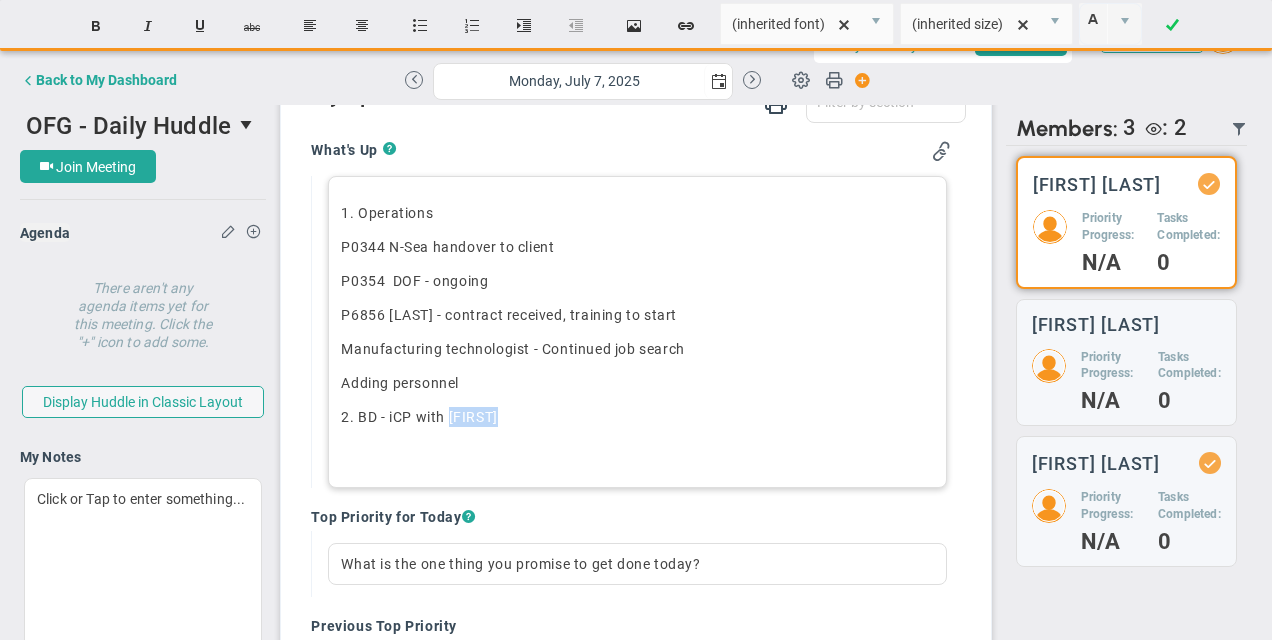 click on "2. BD - iCP with [FIRST]" at bounding box center [637, 417] 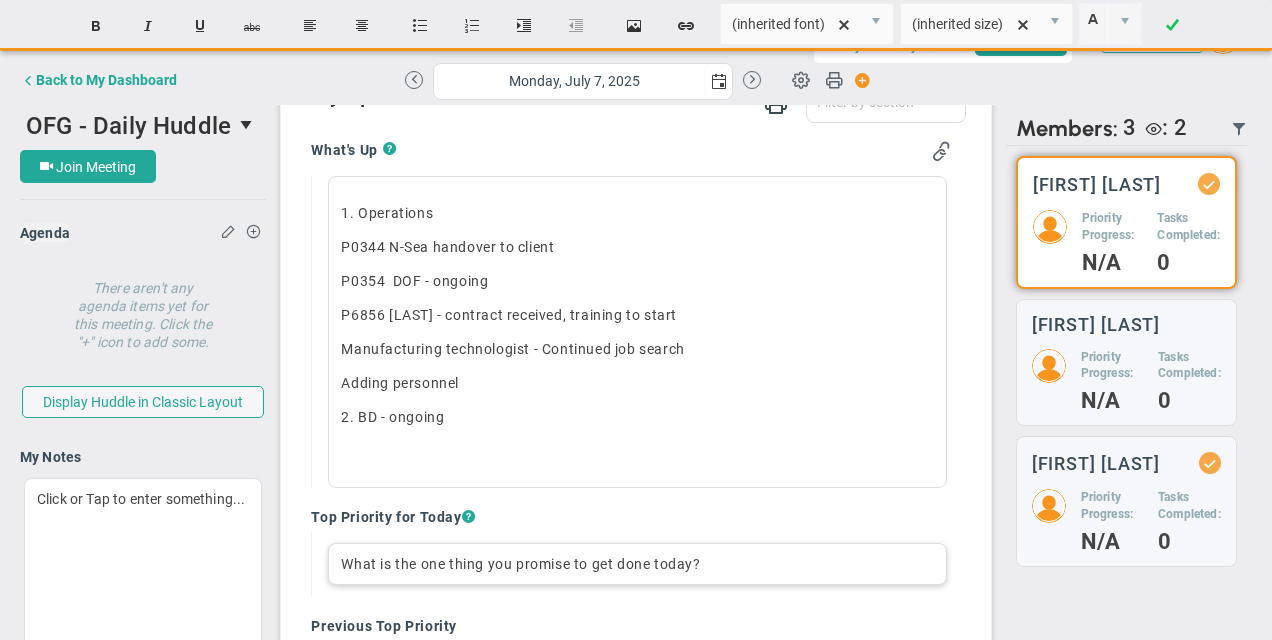 click on "What is the one thing you promise to get done today?" at bounding box center [637, 564] 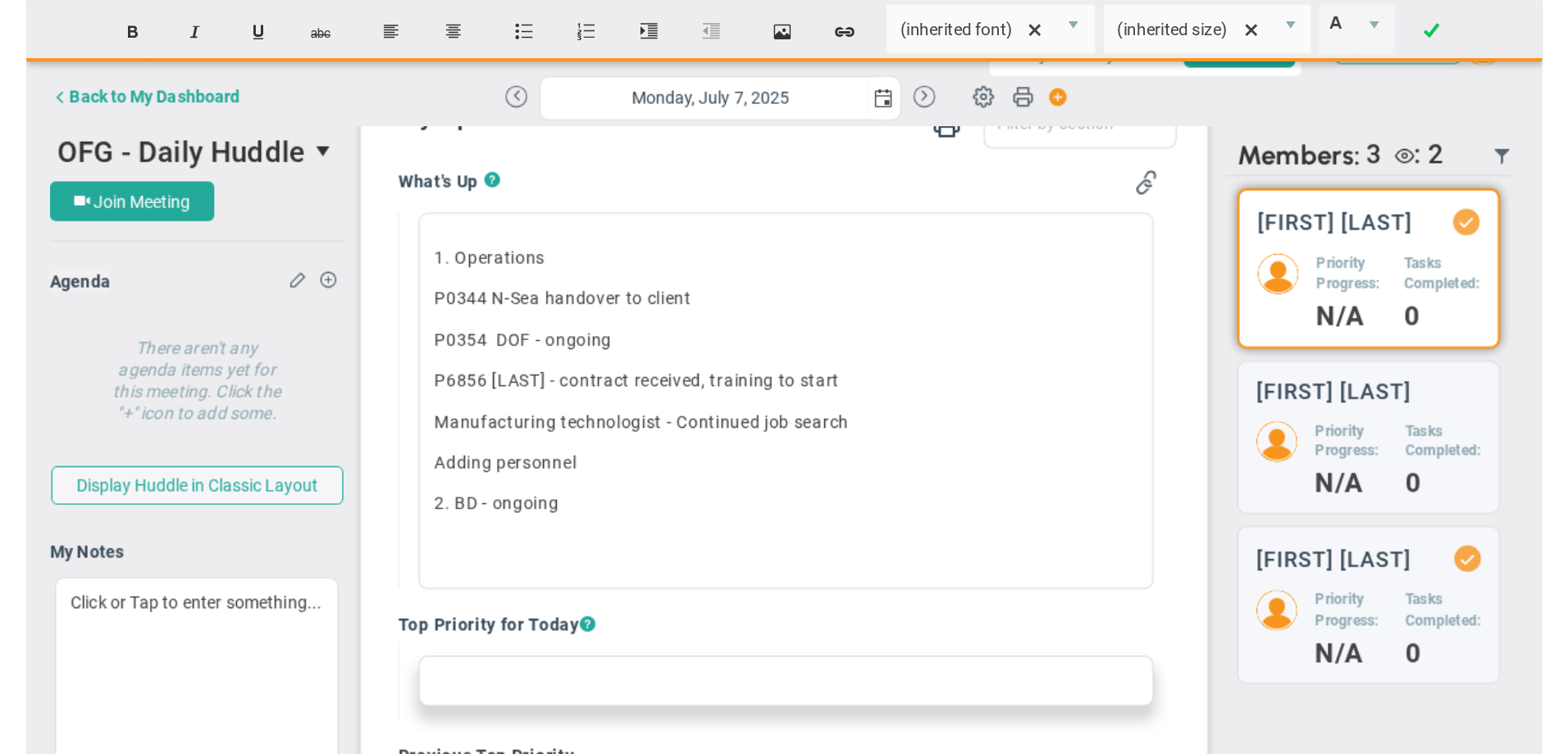 scroll, scrollTop: 410, scrollLeft: 0, axis: vertical 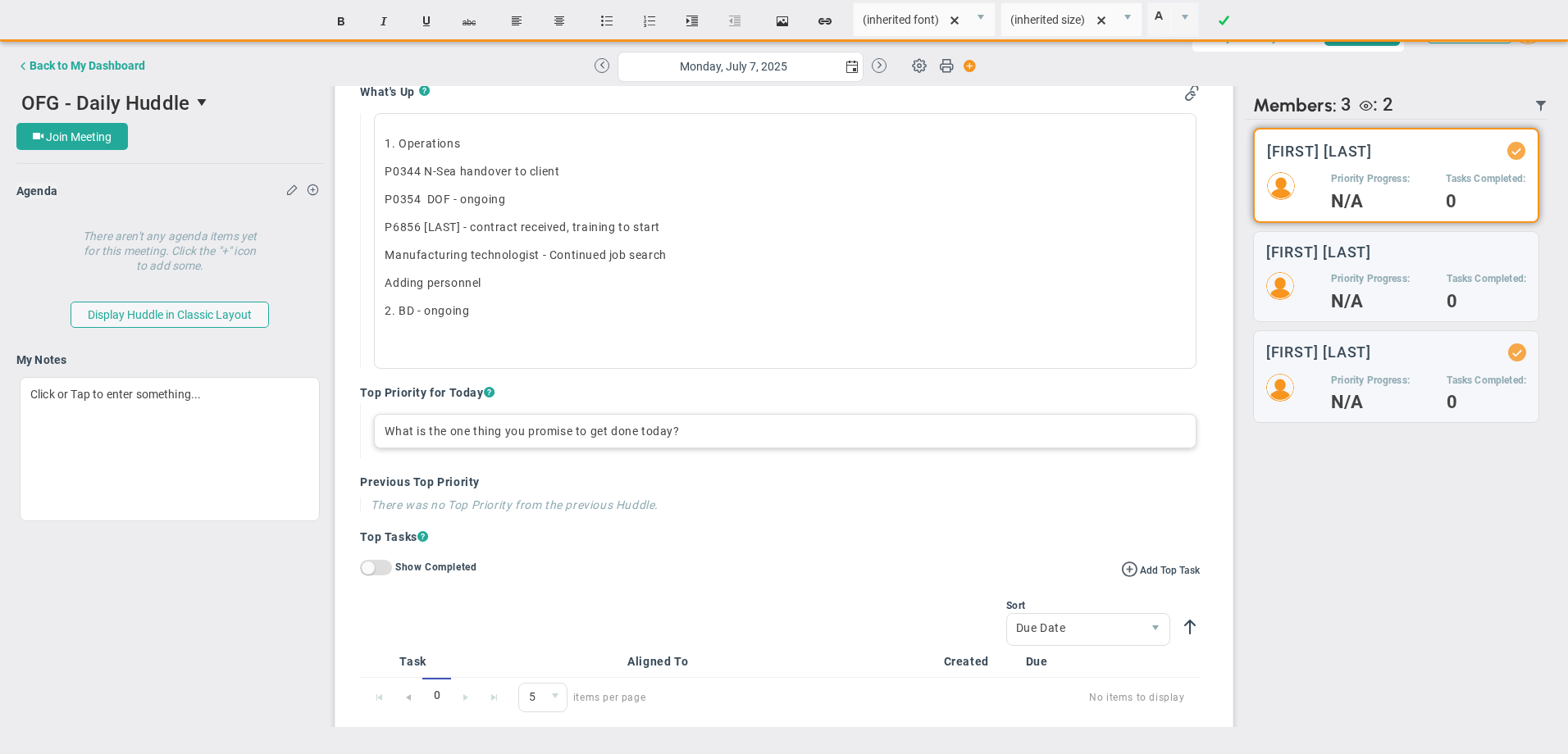 click on "What is the one thing you promise to get done today?" at bounding box center (785, 431) 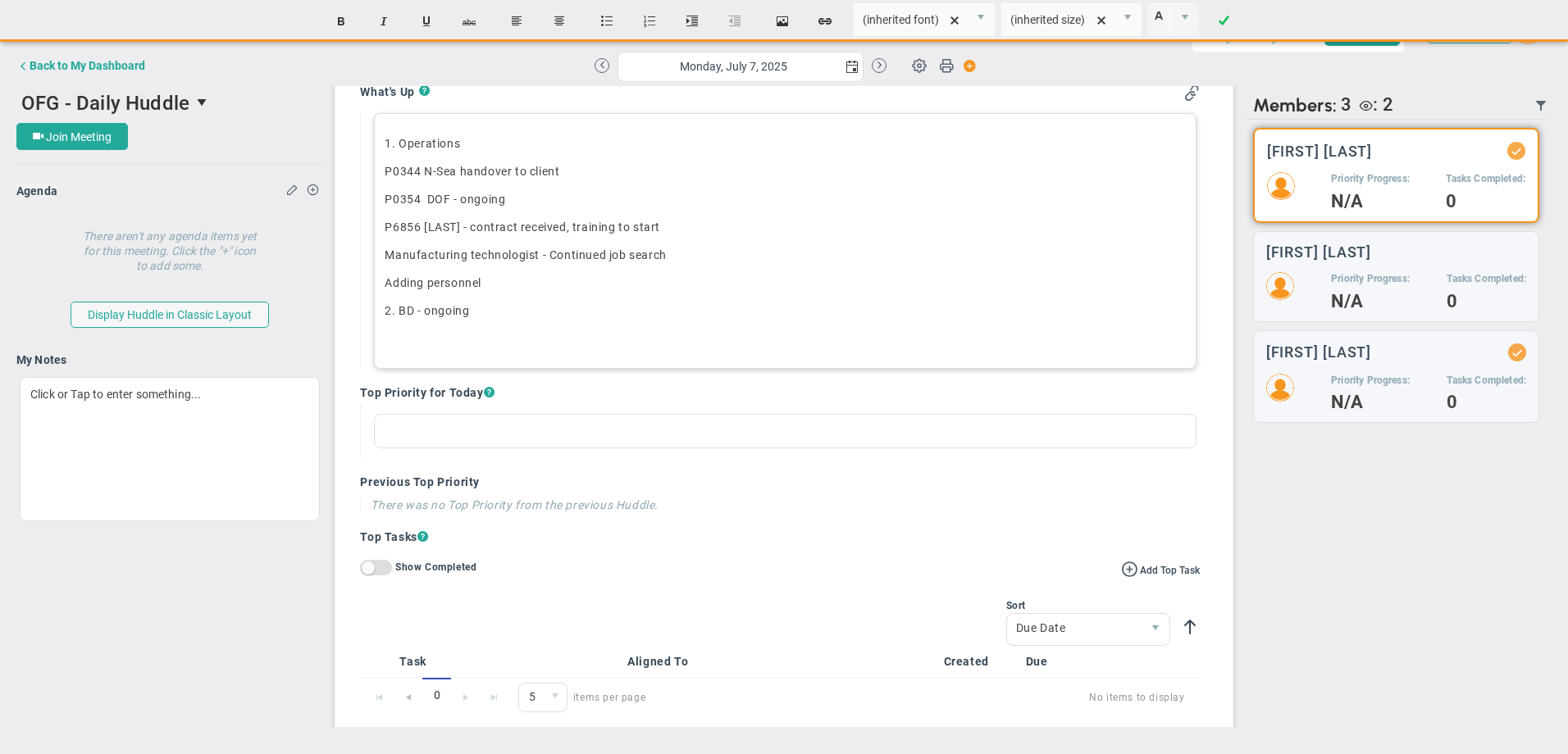 click on "1. Operations P0344 N-Sea handover to client P0354  DOF - ongoing P6856 ﻿[LAST] - contract received, training to start Manufacturing technologist - Continued job search ﻿ Adding personnel﻿ 2. BD - ongoing ﻿" at bounding box center [785, 241] 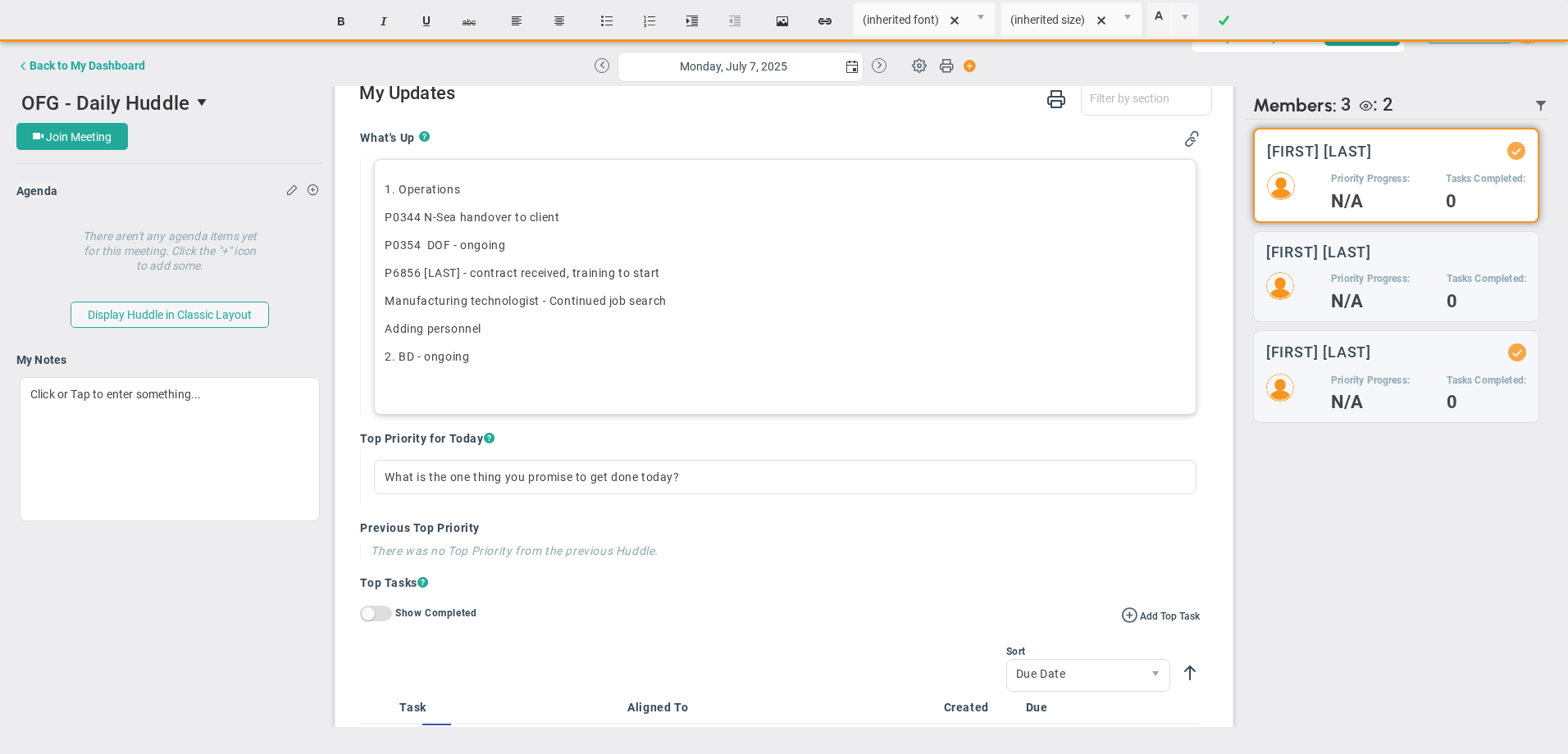 scroll, scrollTop: 328, scrollLeft: 0, axis: vertical 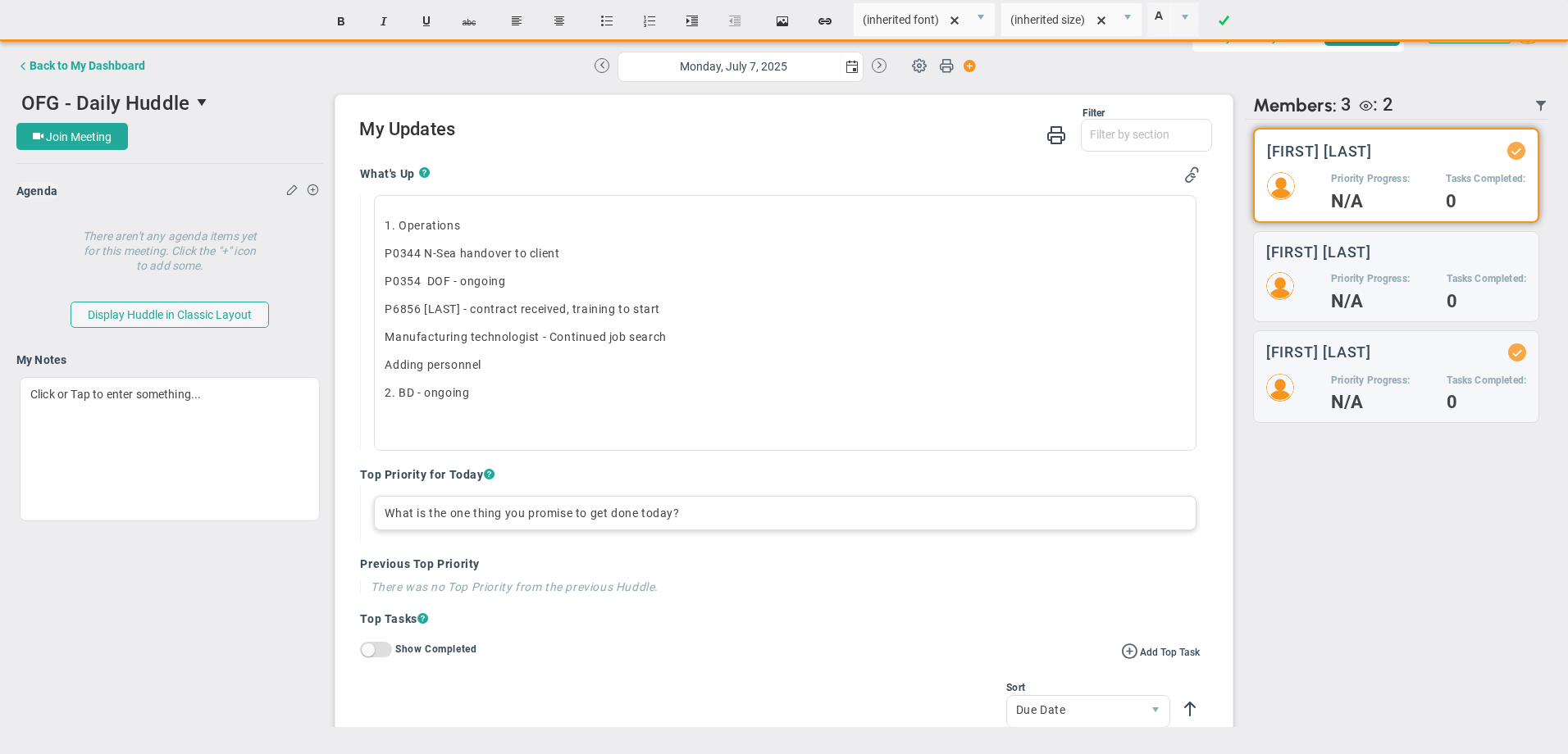 click on "What is the one thing you promise to get done today?" at bounding box center [785, 513] 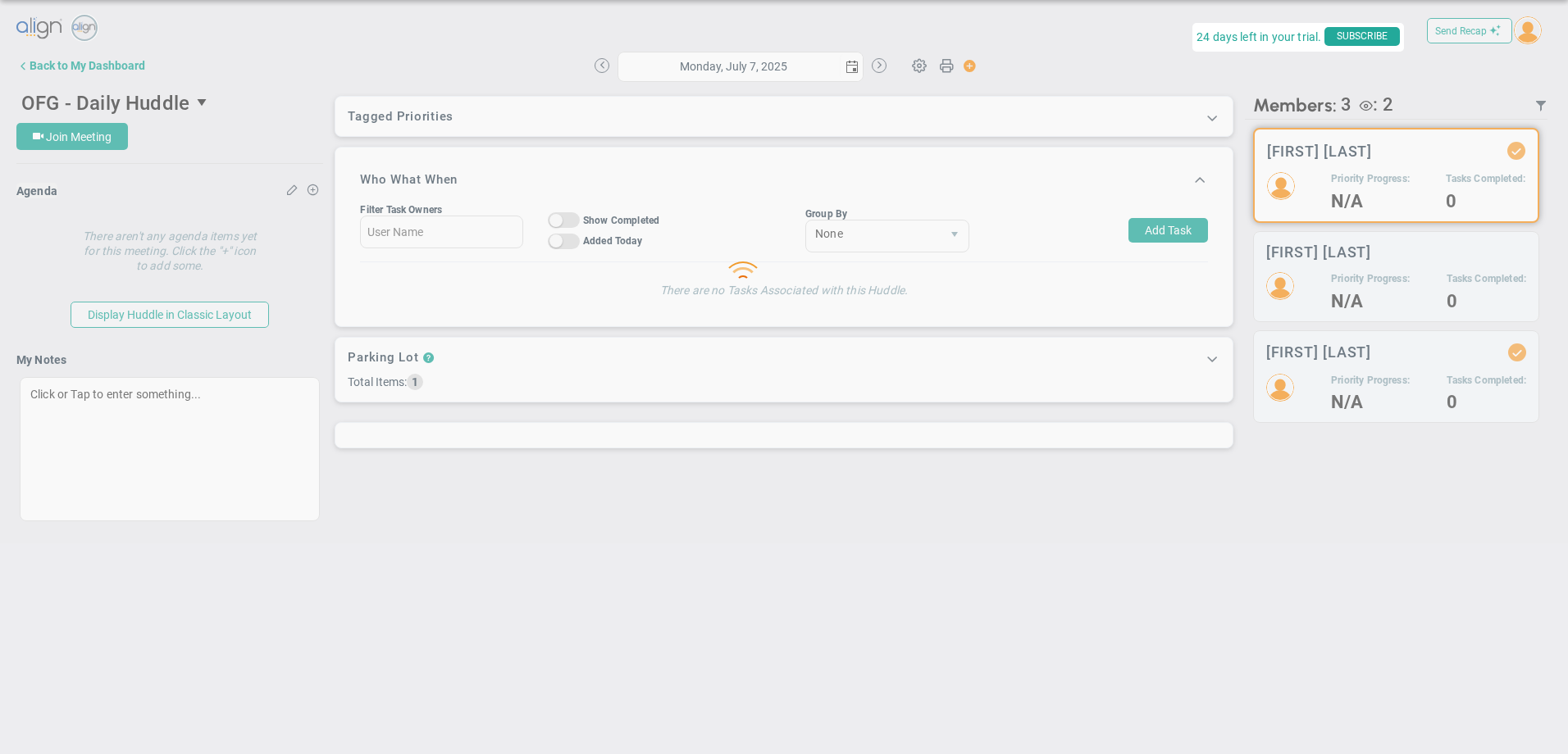 scroll, scrollTop: 0, scrollLeft: 0, axis: both 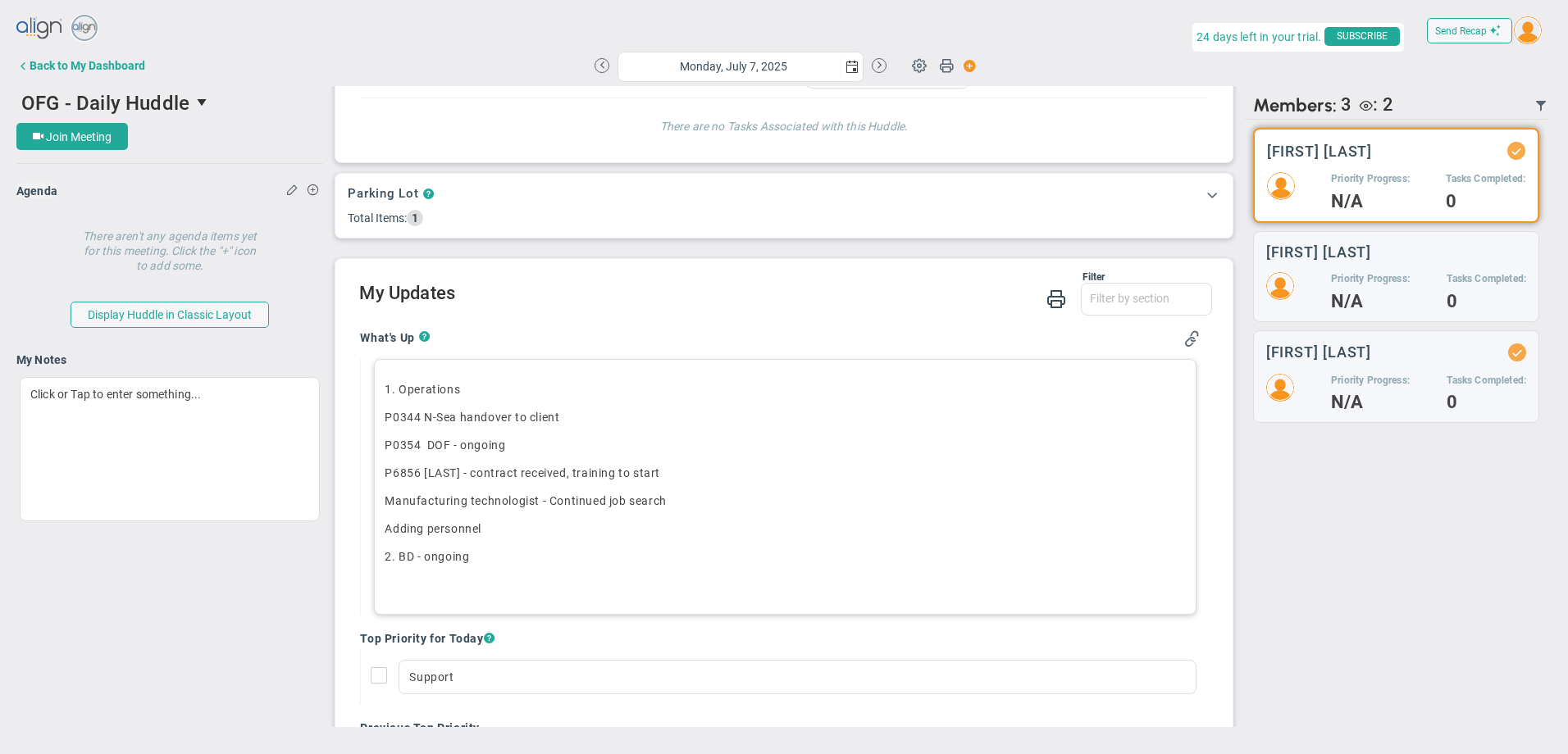 click on "P0344 N-Sea handover to client" at bounding box center [785, 417] 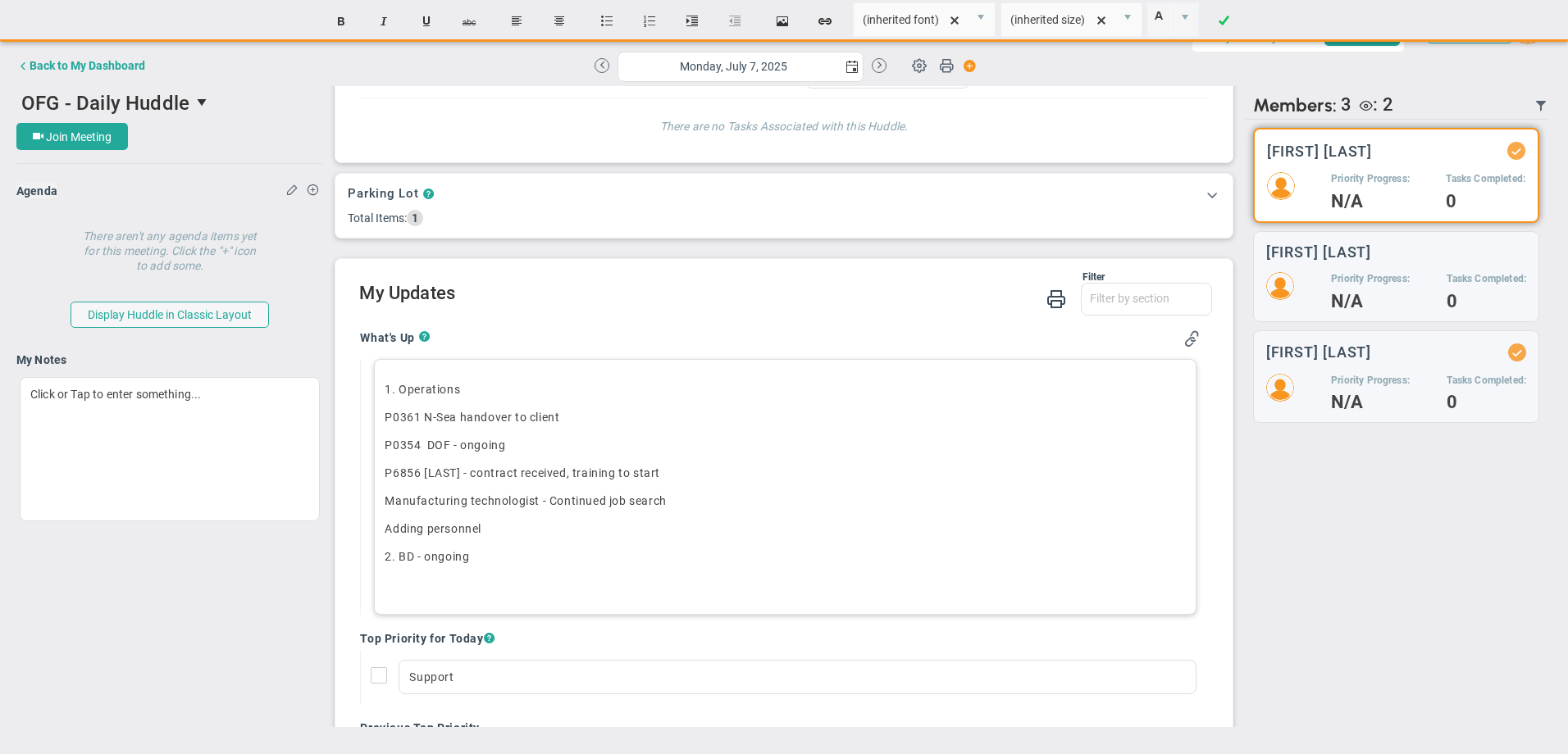 click on "P0354  DOF - ongoing" at bounding box center (785, 445) 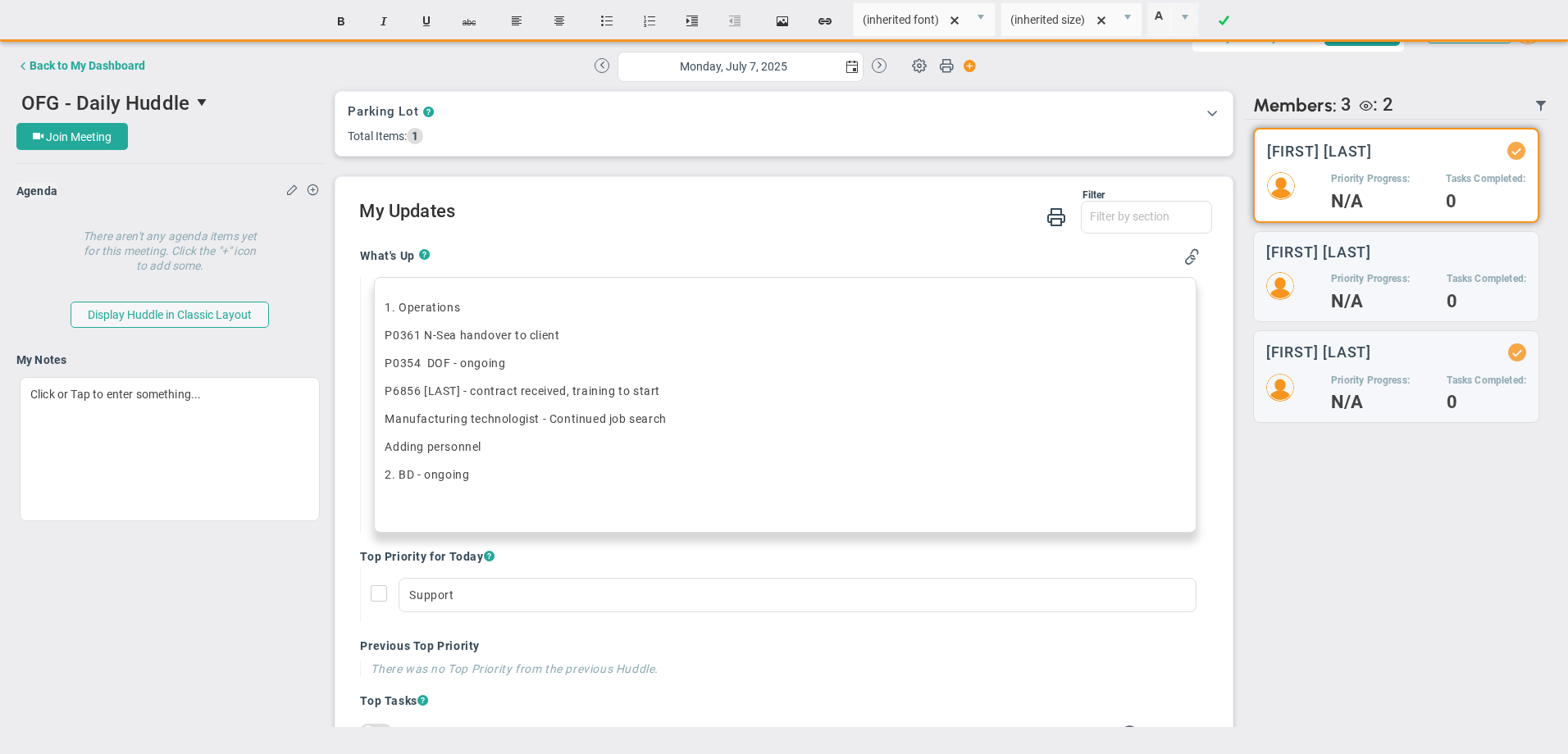 scroll, scrollTop: 328, scrollLeft: 0, axis: vertical 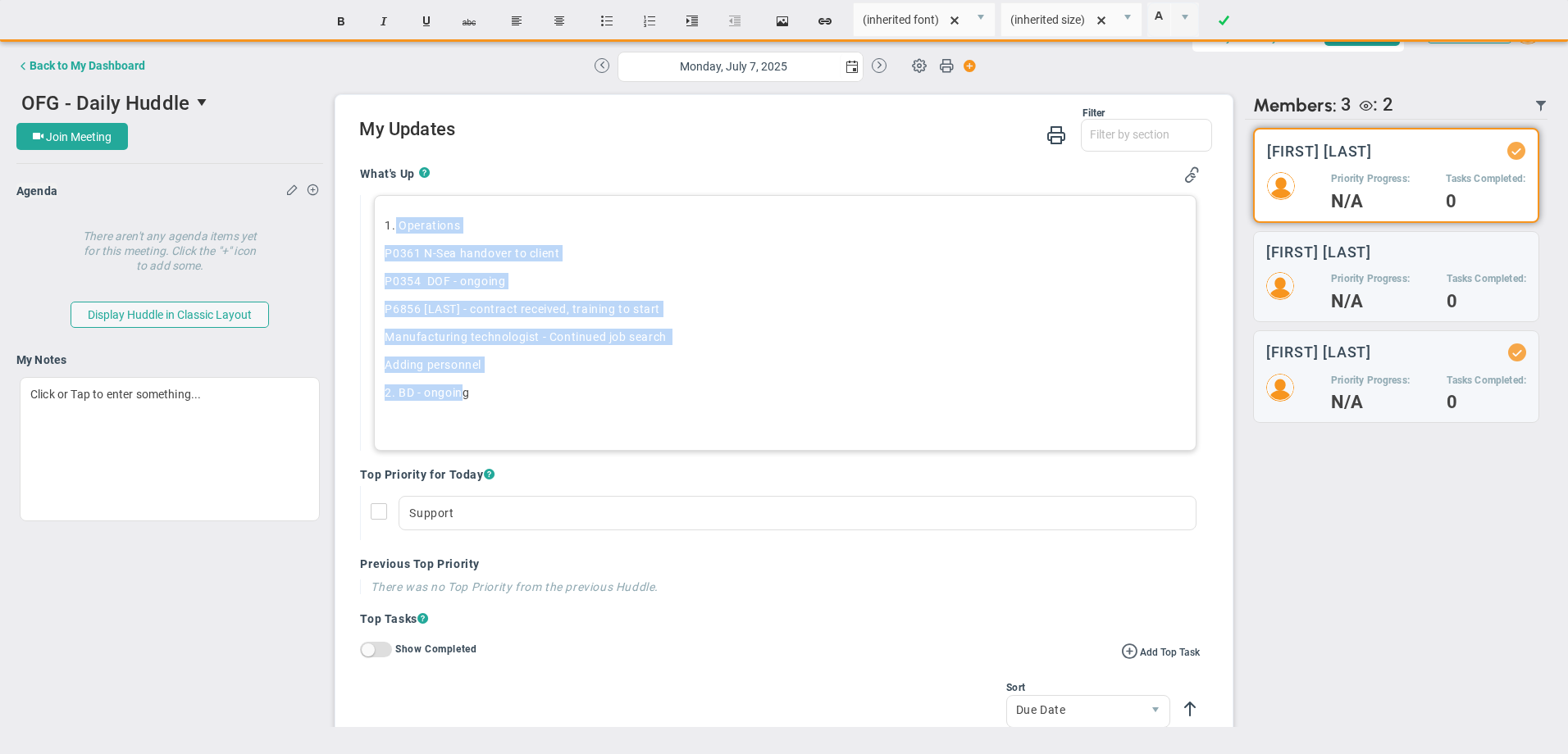 drag, startPoint x: 395, startPoint y: 222, endPoint x: 461, endPoint y: 390, distance: 180.49931 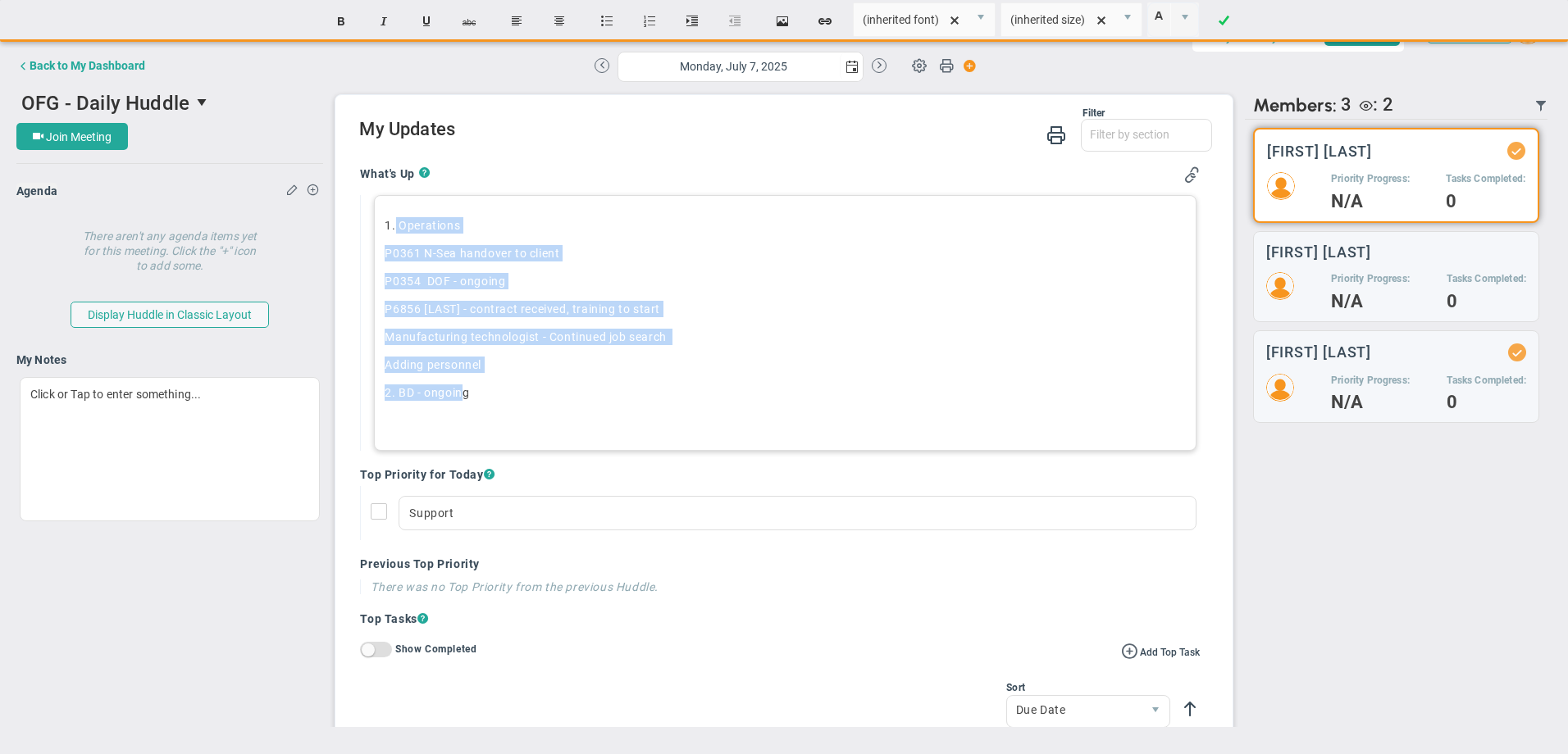 click on "1. Operations P0361 N-Sea handover to client P0354  DOF - ongoing P6856 ﻿[LAST] - contract received, training to start Manufacturing technologist - Continued job search ﻿ Adding personnel﻿ 2. BD - ongoing ﻿" at bounding box center (785, 323) 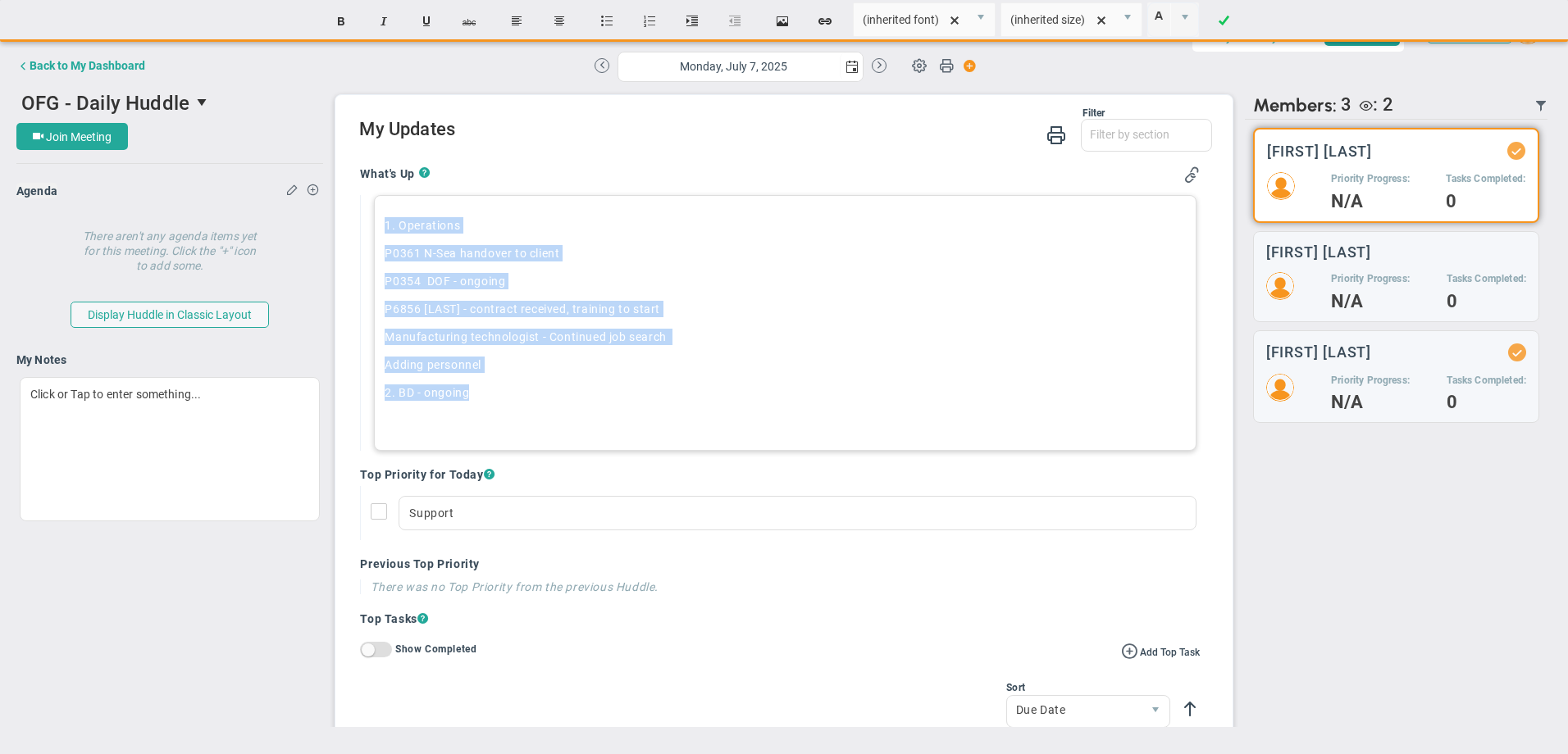 drag, startPoint x: 469, startPoint y: 393, endPoint x: 386, endPoint y: 232, distance: 181.13531 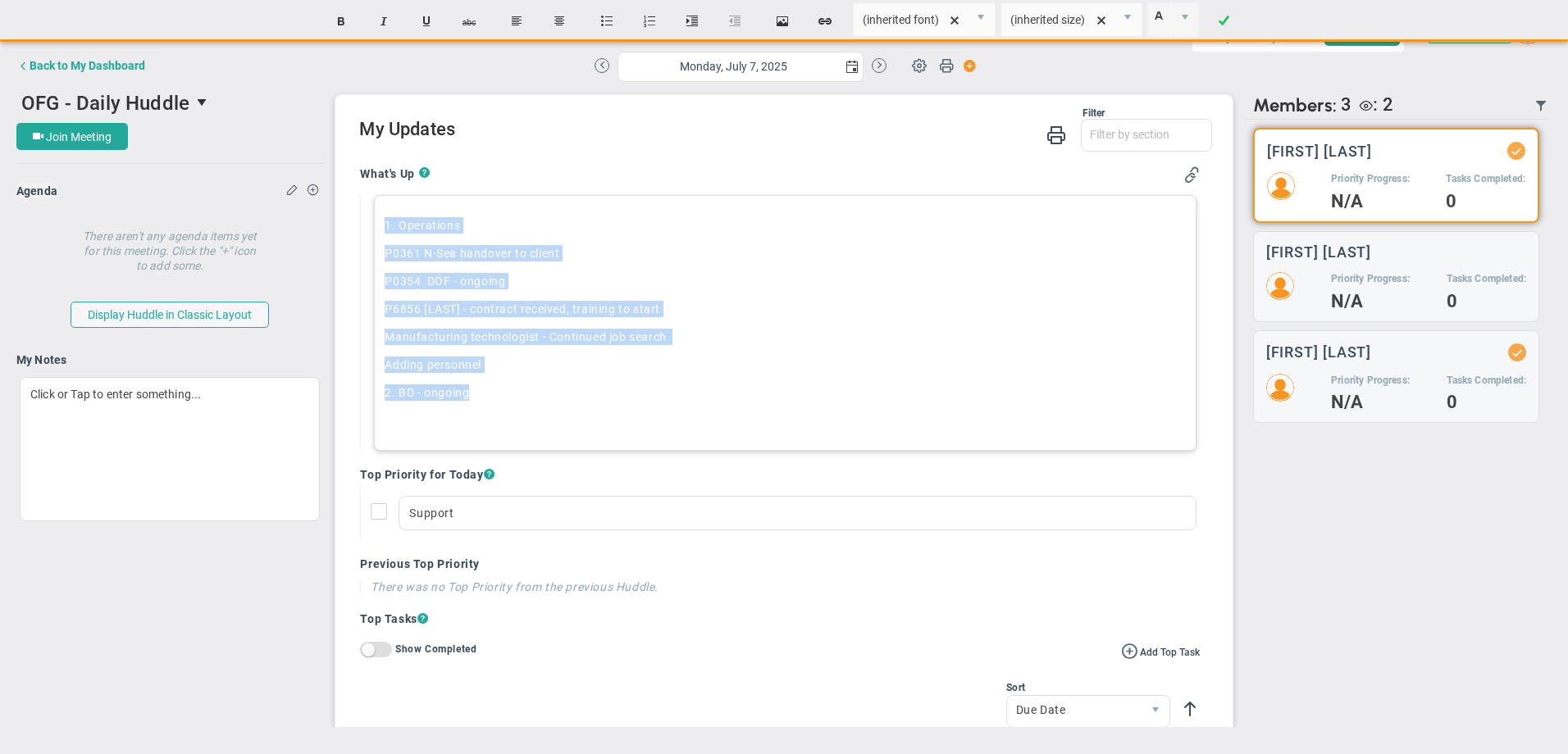 click on "1. Operations P0361 N-Sea handover to client P0354  DOF - ongoing P6856 ﻿[LAST] - contract received, training to start Manufacturing technologist - Continued job search ﻿ Adding personnel﻿ 2. BD - ongoing ﻿" at bounding box center (785, 323) 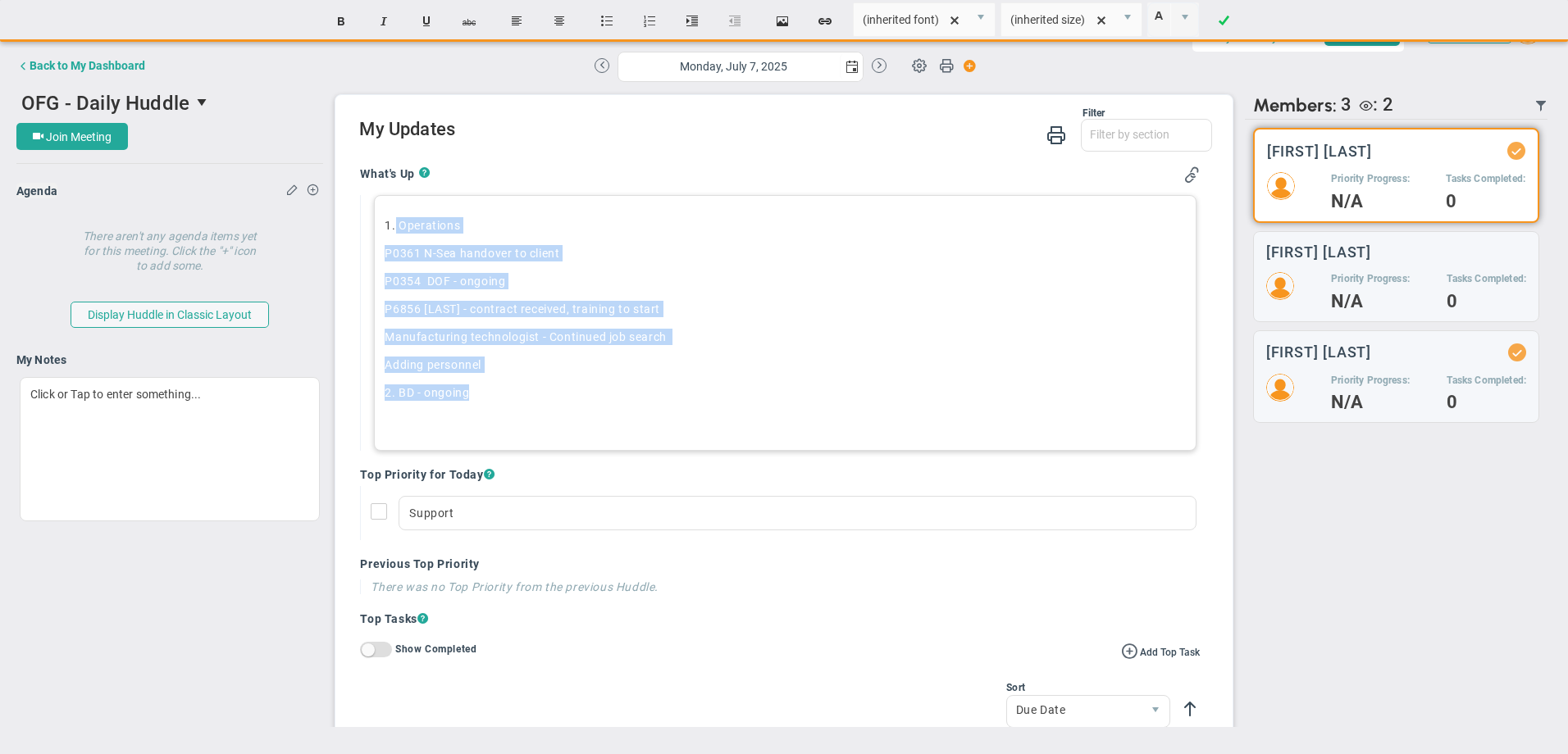 drag, startPoint x: 397, startPoint y: 225, endPoint x: 476, endPoint y: 385, distance: 178.44047 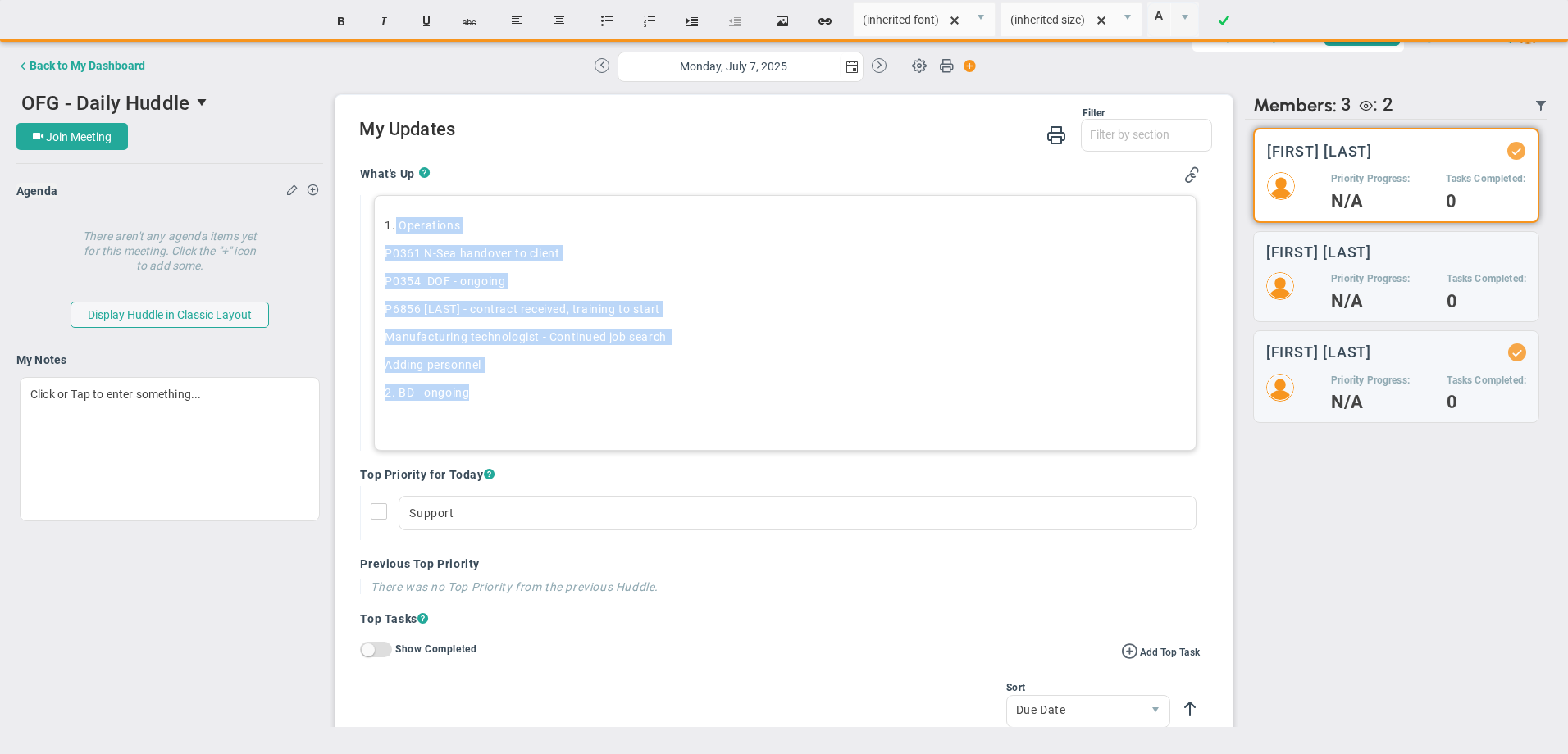 click on "1. Operations P0361 N-Sea handover to client P0354  DOF - ongoing P6856 ﻿[LAST] - contract received, training to start Manufacturing technologist - Continued job search ﻿ Adding personnel﻿ 2. BD - ongoing ﻿" at bounding box center (785, 323) 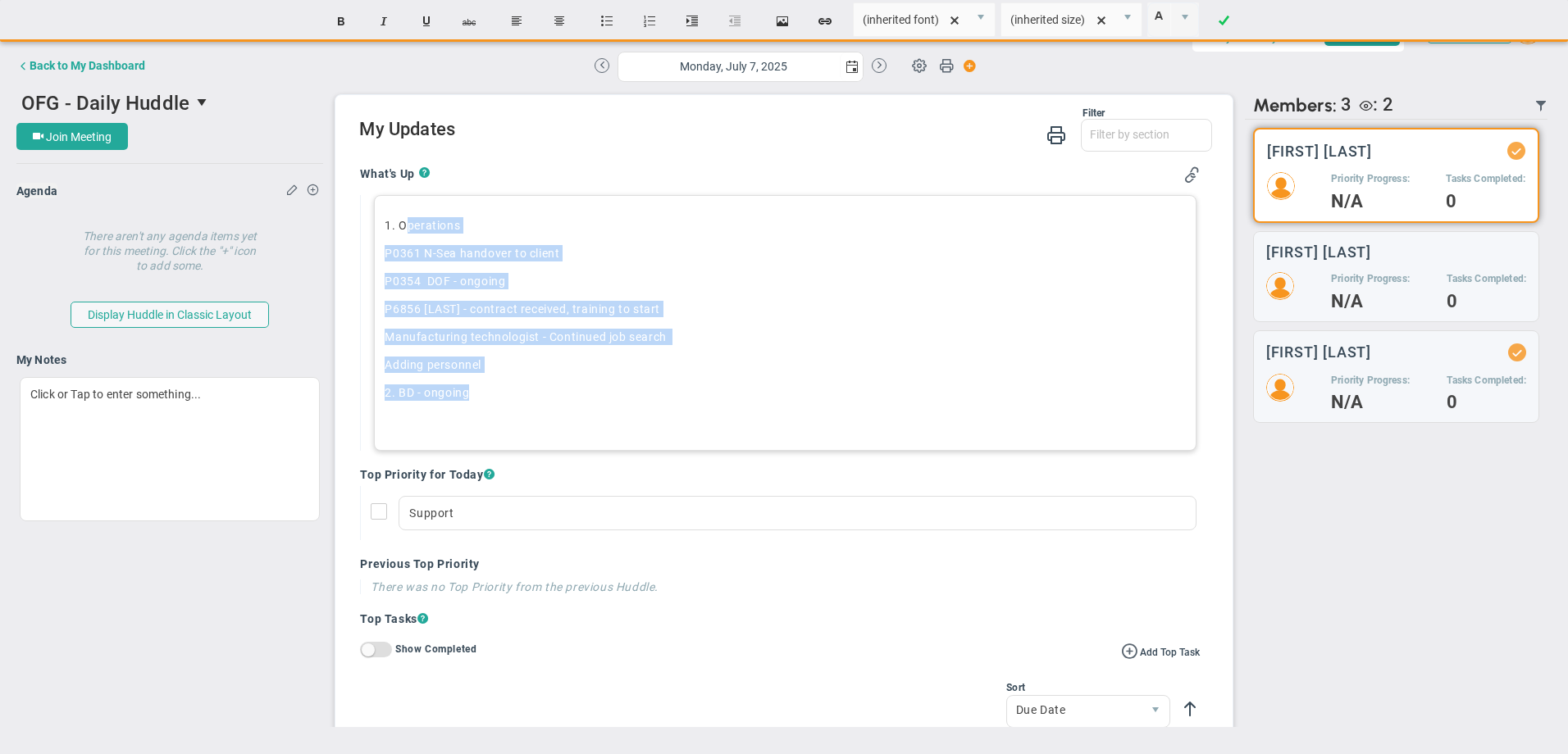drag, startPoint x: 475, startPoint y: 395, endPoint x: 407, endPoint y: 225, distance: 183.0956 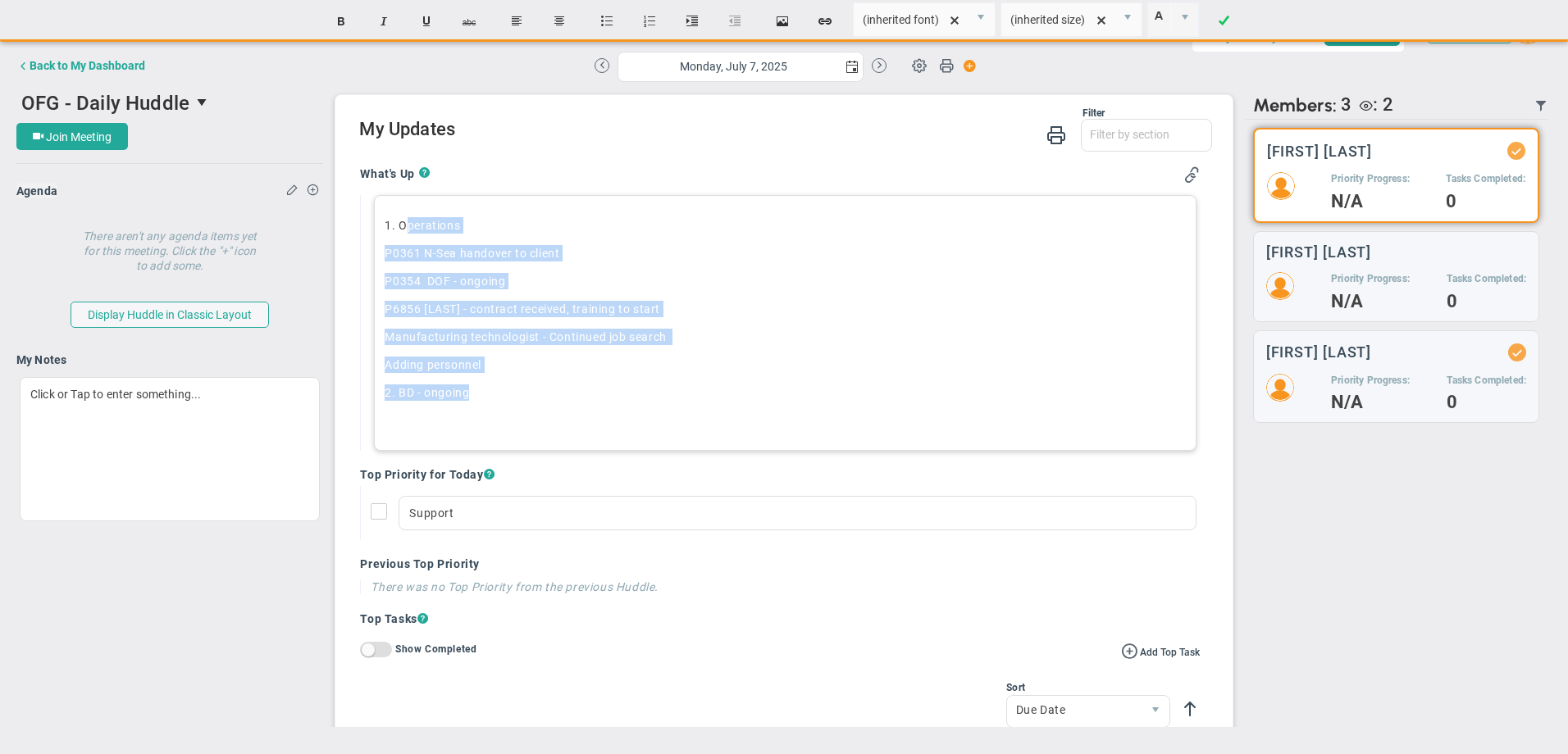 click on "1. Operations P0361 N-Sea handover to client P0354  DOF - ongoing P6856 ﻿[LAST] - contract received, training to start Manufacturing technologist - Continued job search ﻿ Adding personnel﻿ 2. BD - ongoing ﻿" at bounding box center [785, 323] 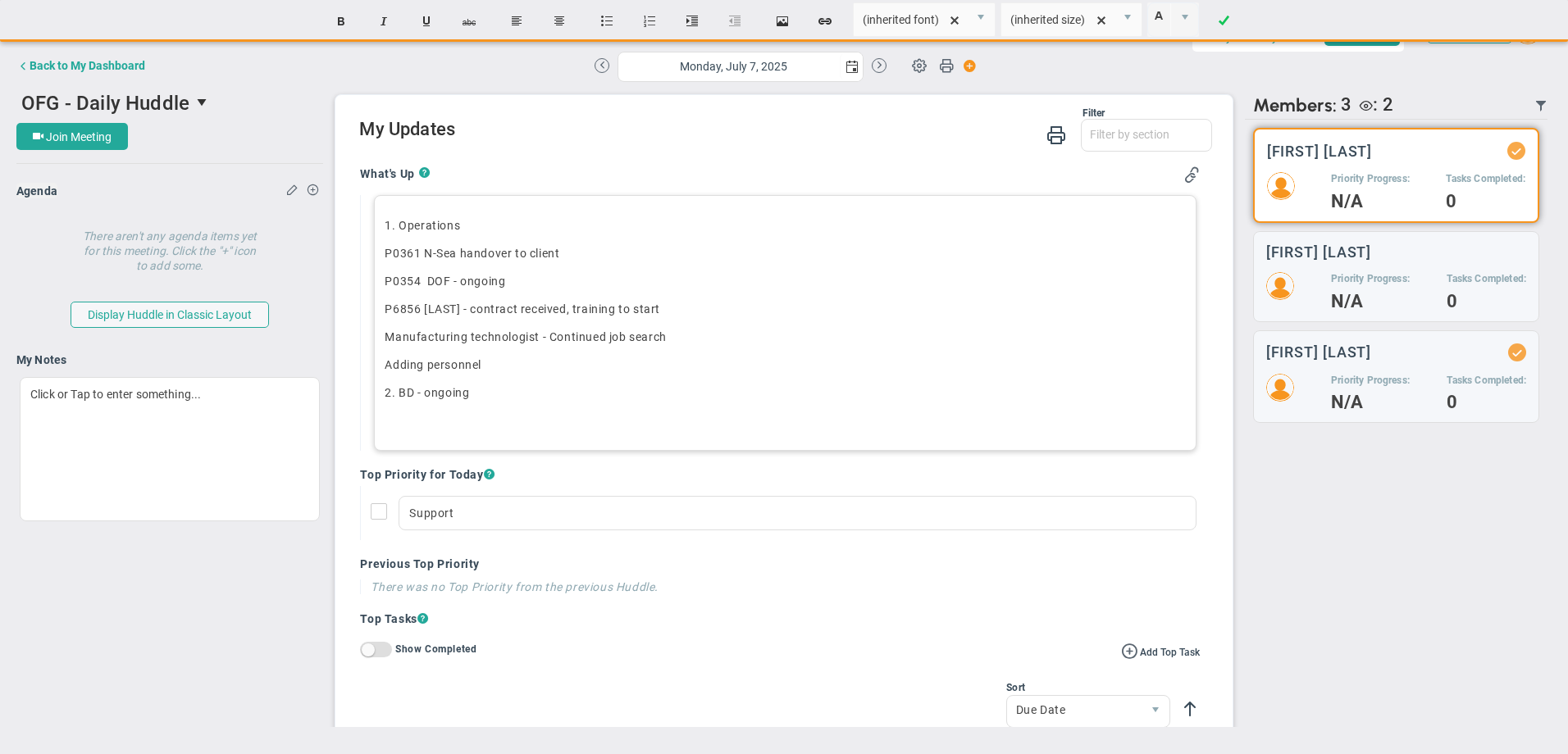 click on "1. Operations" at bounding box center [785, 225] 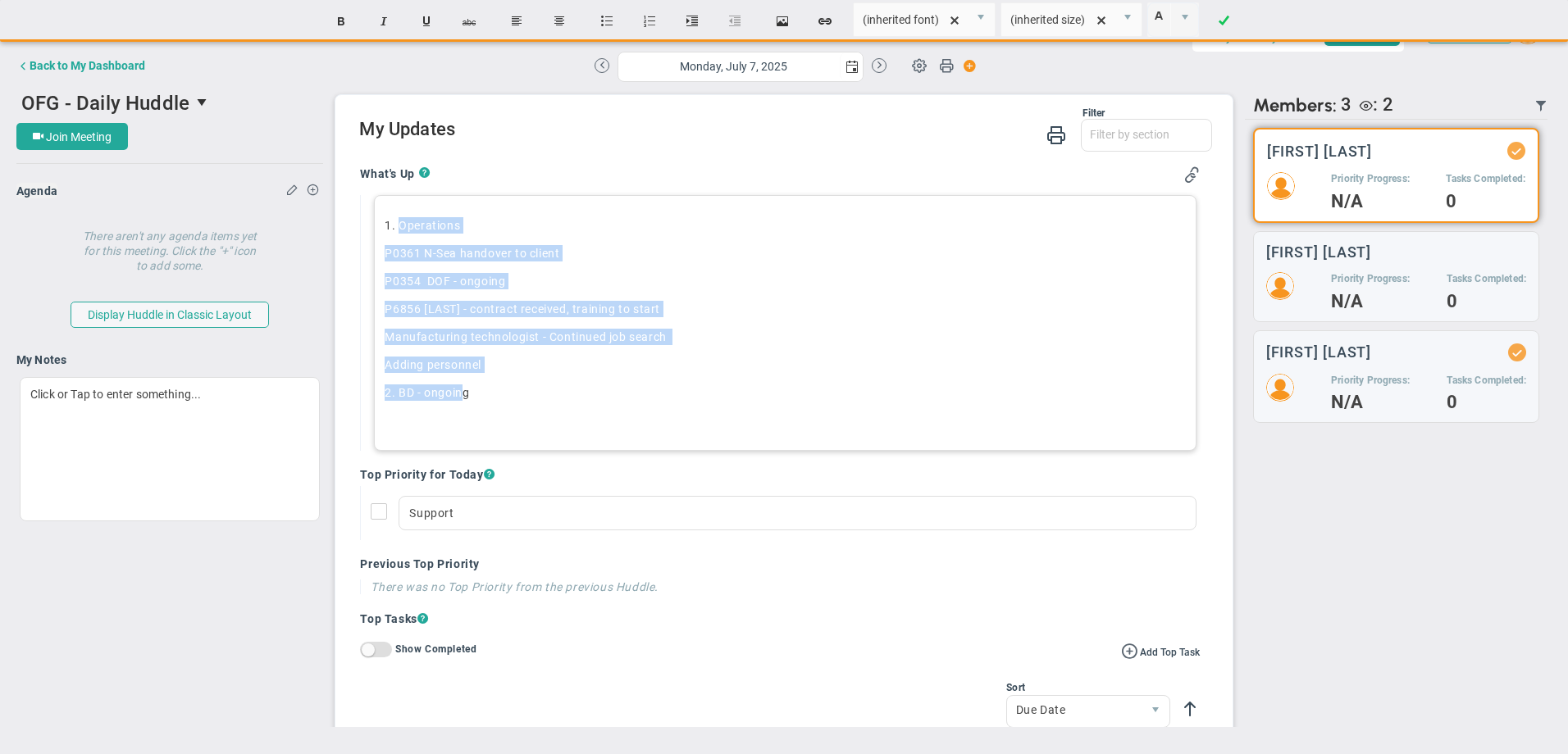 drag, startPoint x: 399, startPoint y: 225, endPoint x: 465, endPoint y: 386, distance: 174.00287 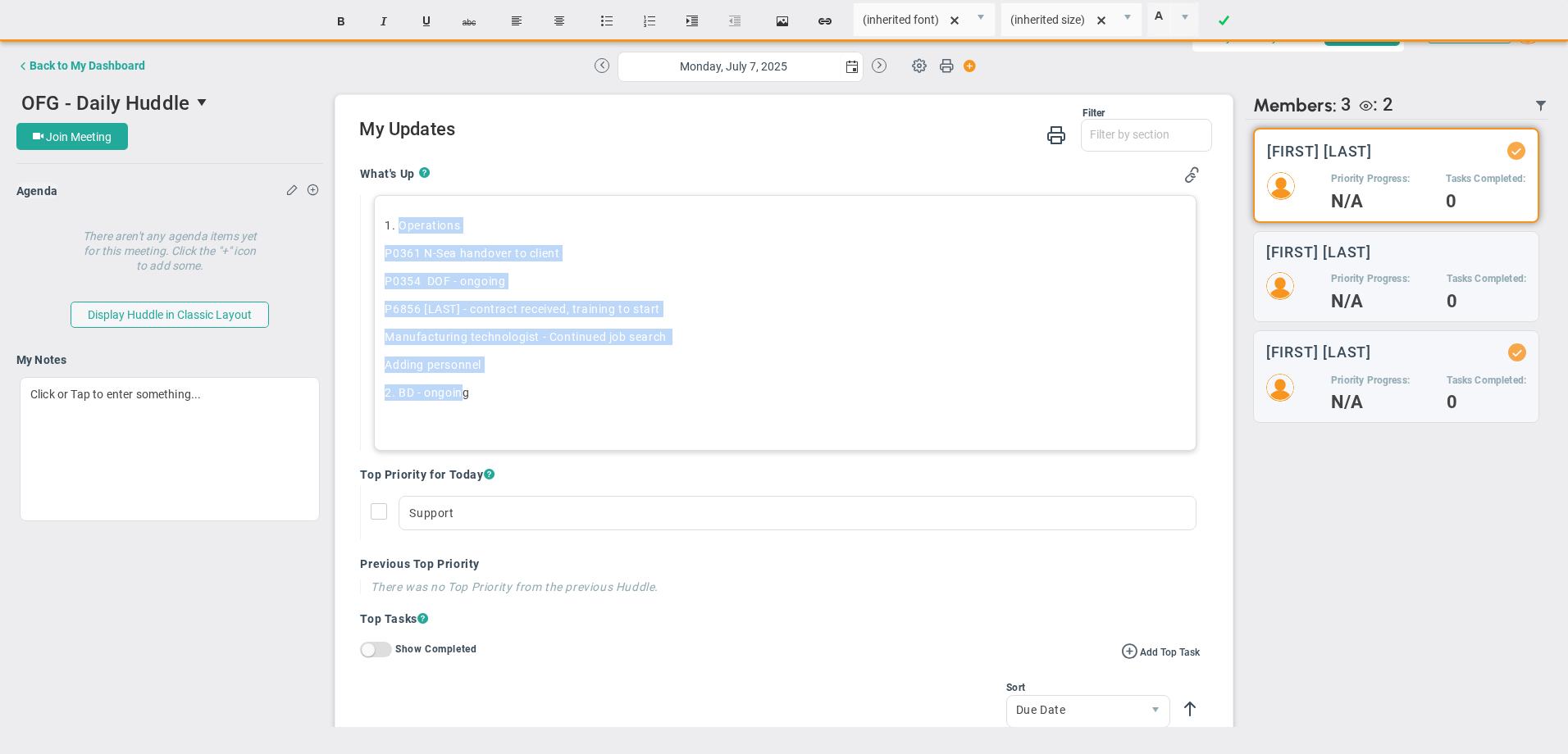 click on "1. Operations P0361 N-Sea handover to client P0354  DOF - ongoing P6856 ﻿[LAST] - contract received, training to start Manufacturing technologist - Continued job search ﻿ Adding personnel﻿ 2. BD - ongoing ﻿" at bounding box center [785, 323] 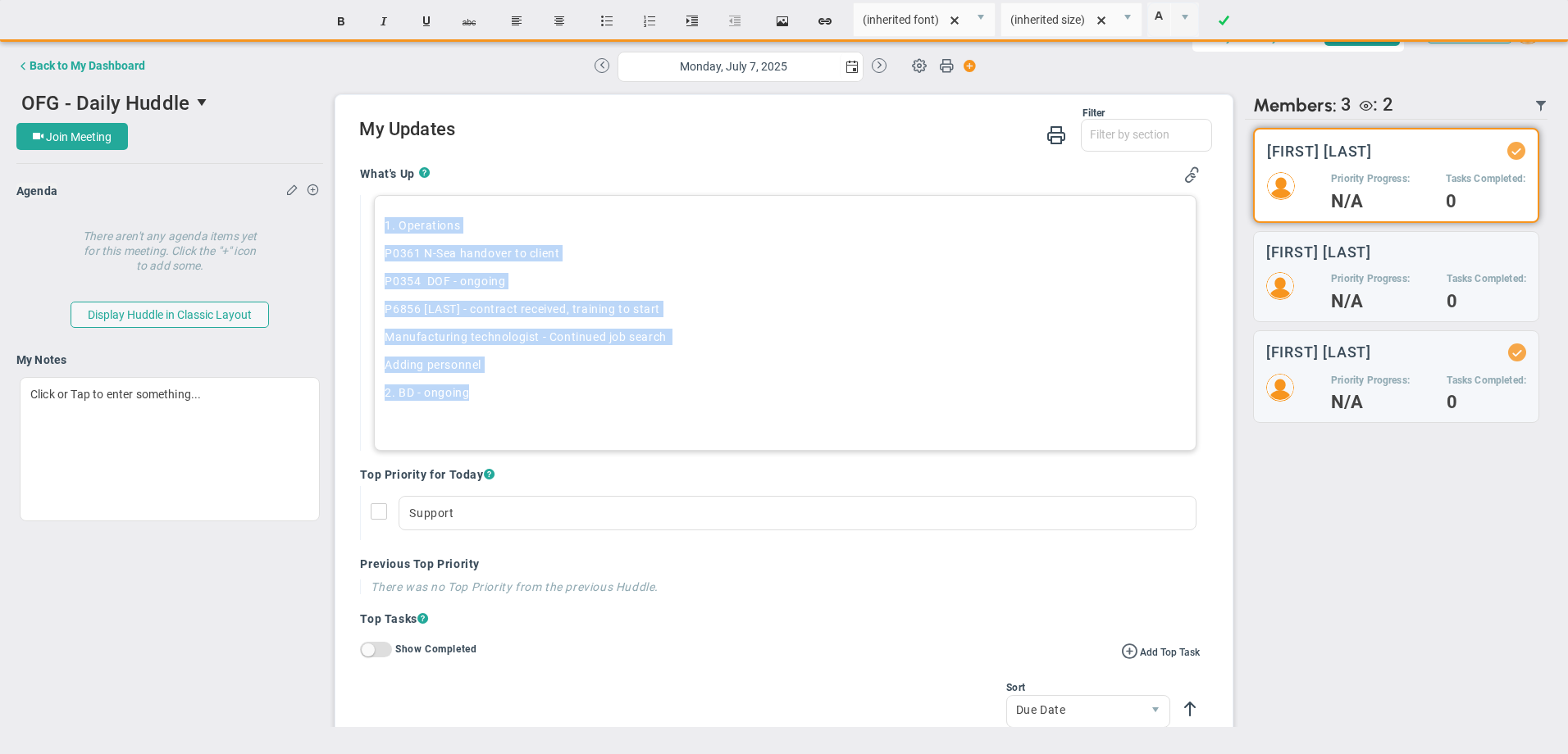 drag, startPoint x: 478, startPoint y: 389, endPoint x: 387, endPoint y: 225, distance: 187.55533 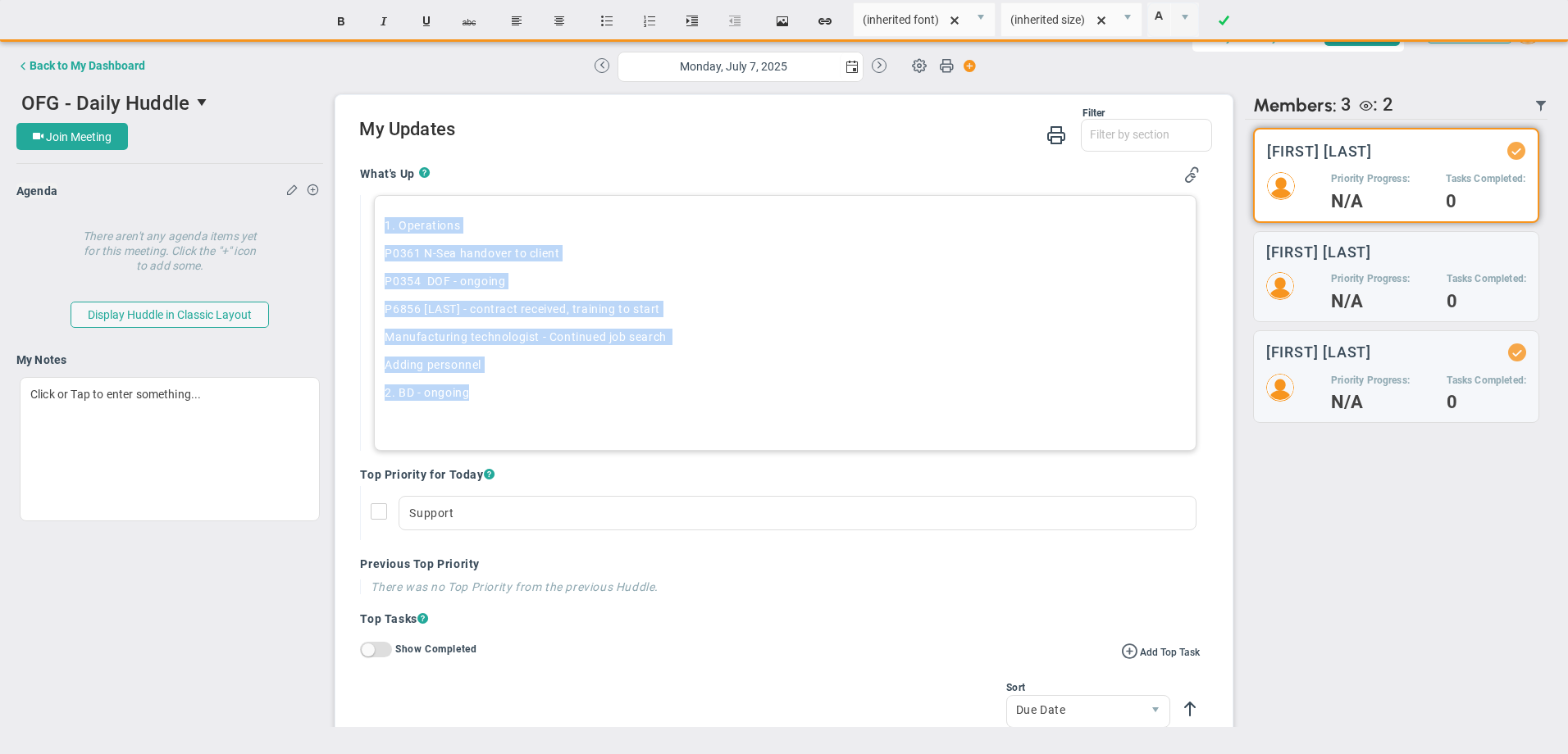click on "1. Operations P0361 N-Sea handover to client P0354  DOF - ongoing P6856 ﻿[LAST] - contract received, training to start Manufacturing technologist - Continued job search ﻿ Adding personnel﻿ 2. BD - ongoing ﻿" at bounding box center (785, 323) 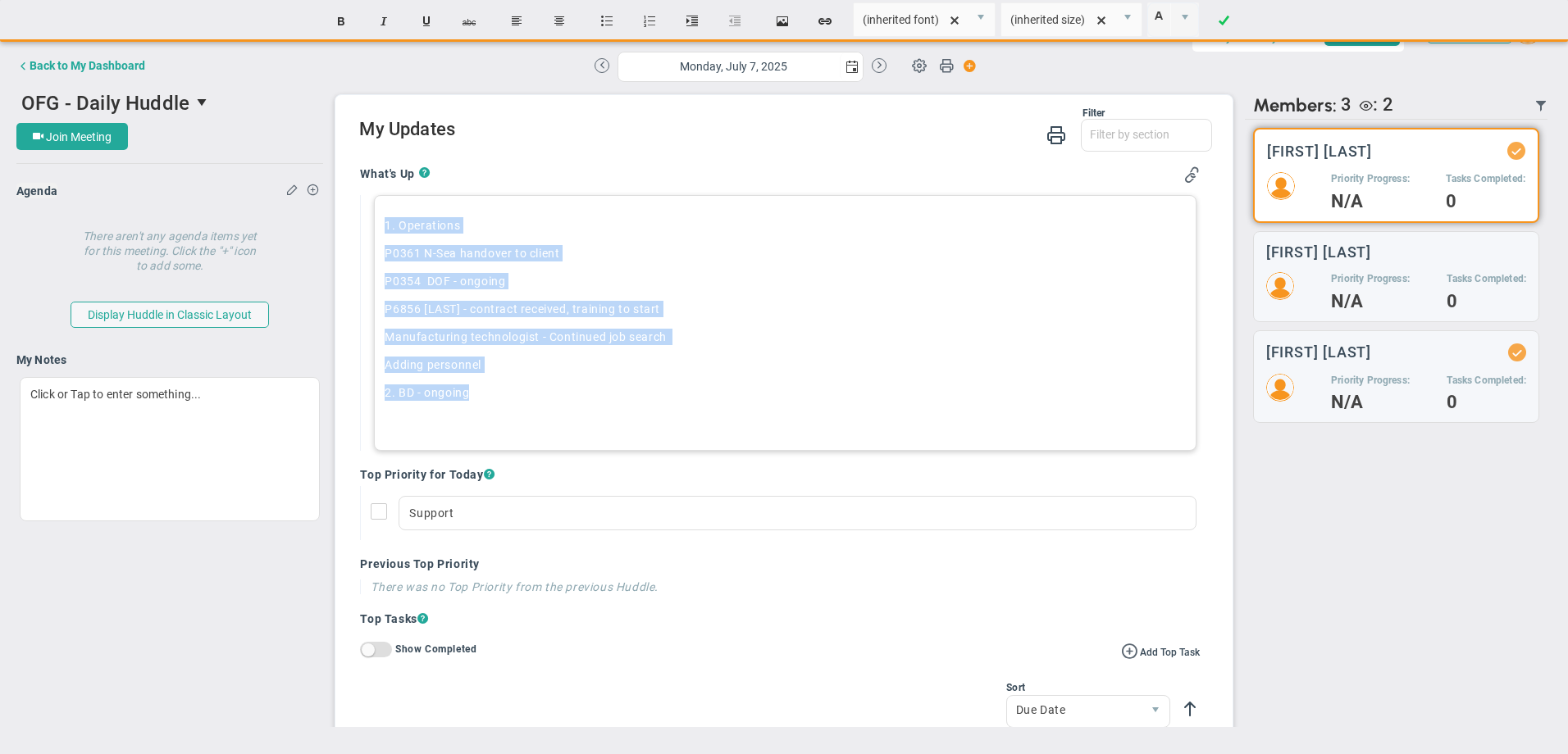 drag, startPoint x: 473, startPoint y: 393, endPoint x: 381, endPoint y: 230, distance: 187.17104 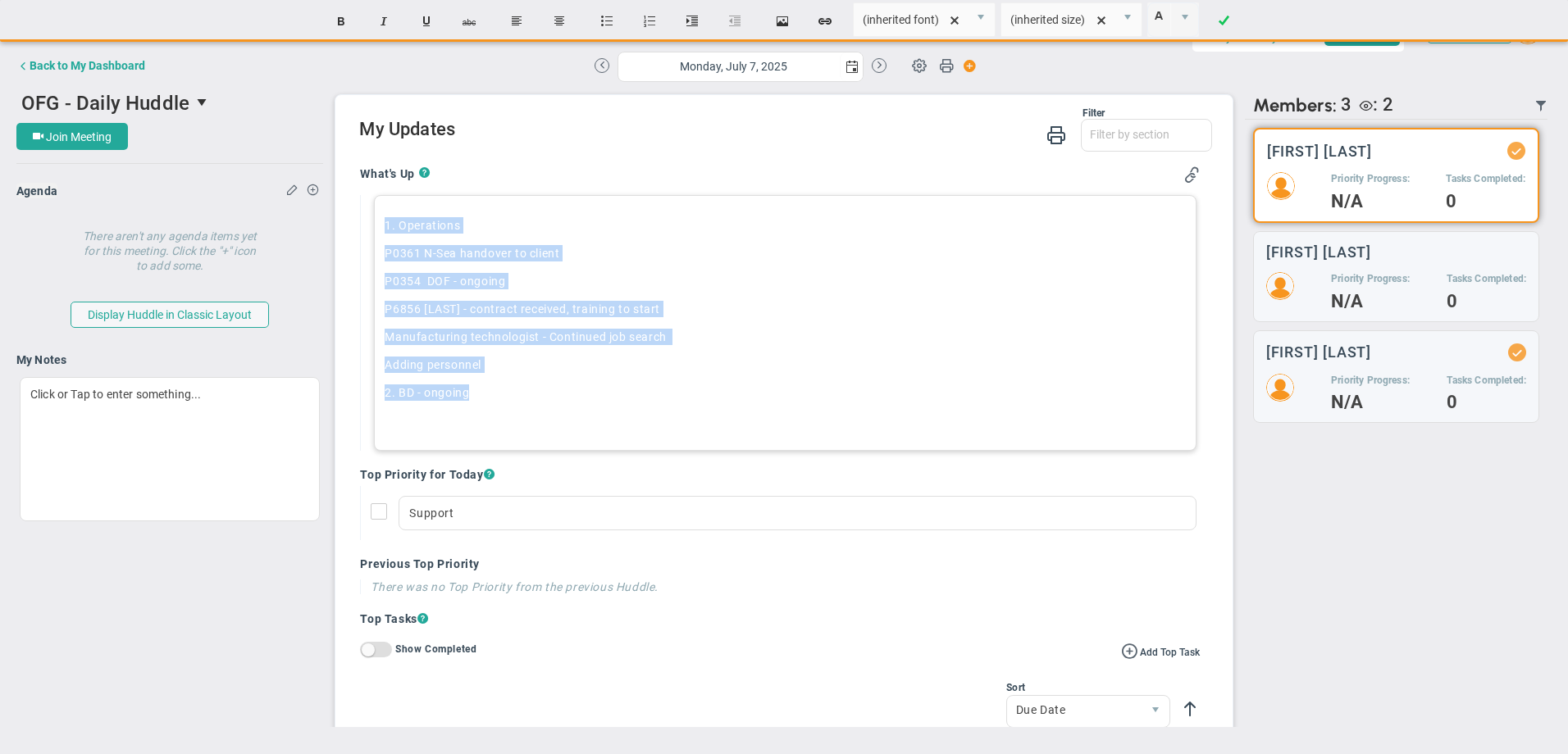 click on "1. Operations P0361 N-Sea handover to client P0354  DOF - ongoing P6856 ﻿[LAST] - contract received, training to start Manufacturing technologist - Continued job search ﻿ Adding personnel﻿ 2. BD - ongoing ﻿" at bounding box center [785, 323] 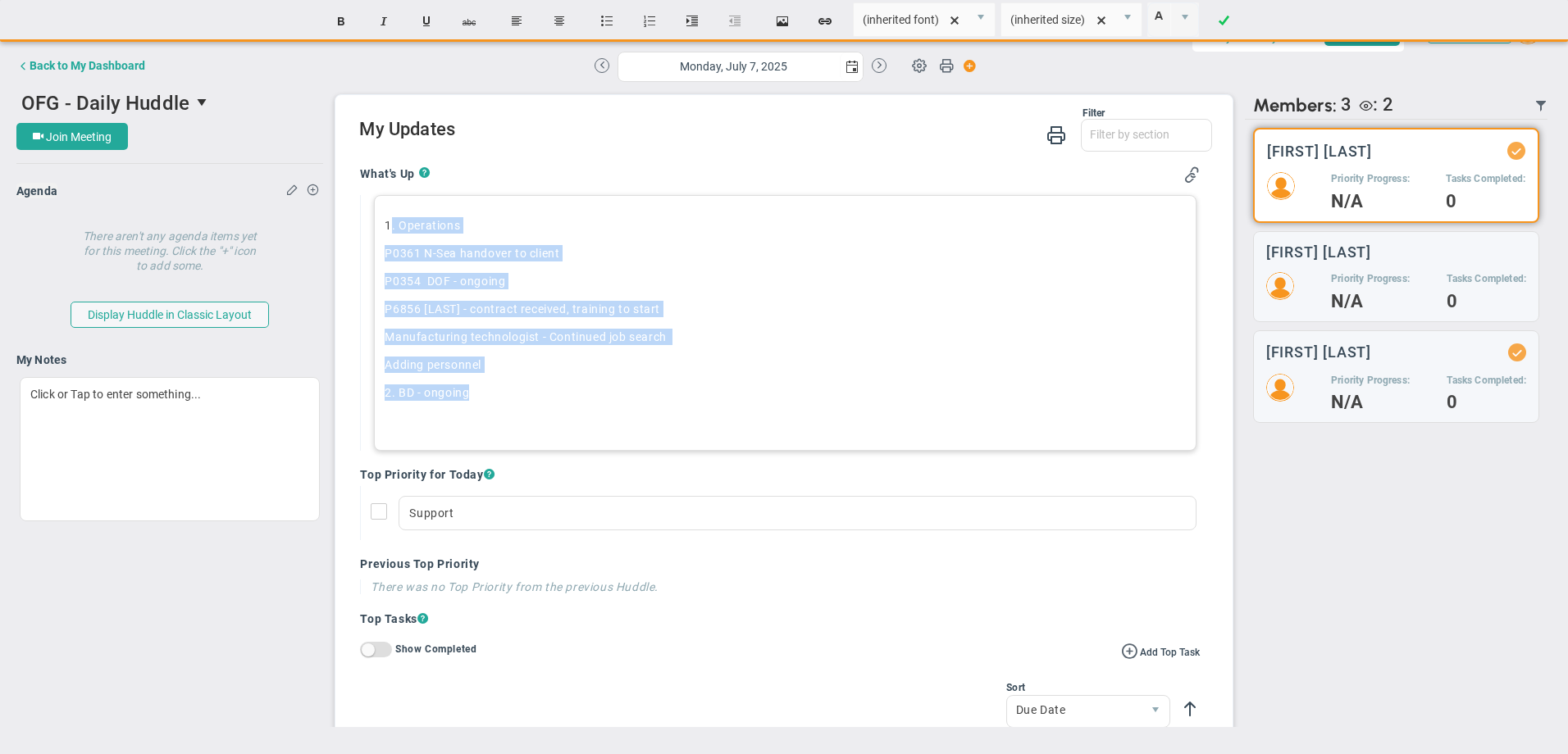 drag, startPoint x: 472, startPoint y: 393, endPoint x: 389, endPoint y: 228, distance: 184.69976 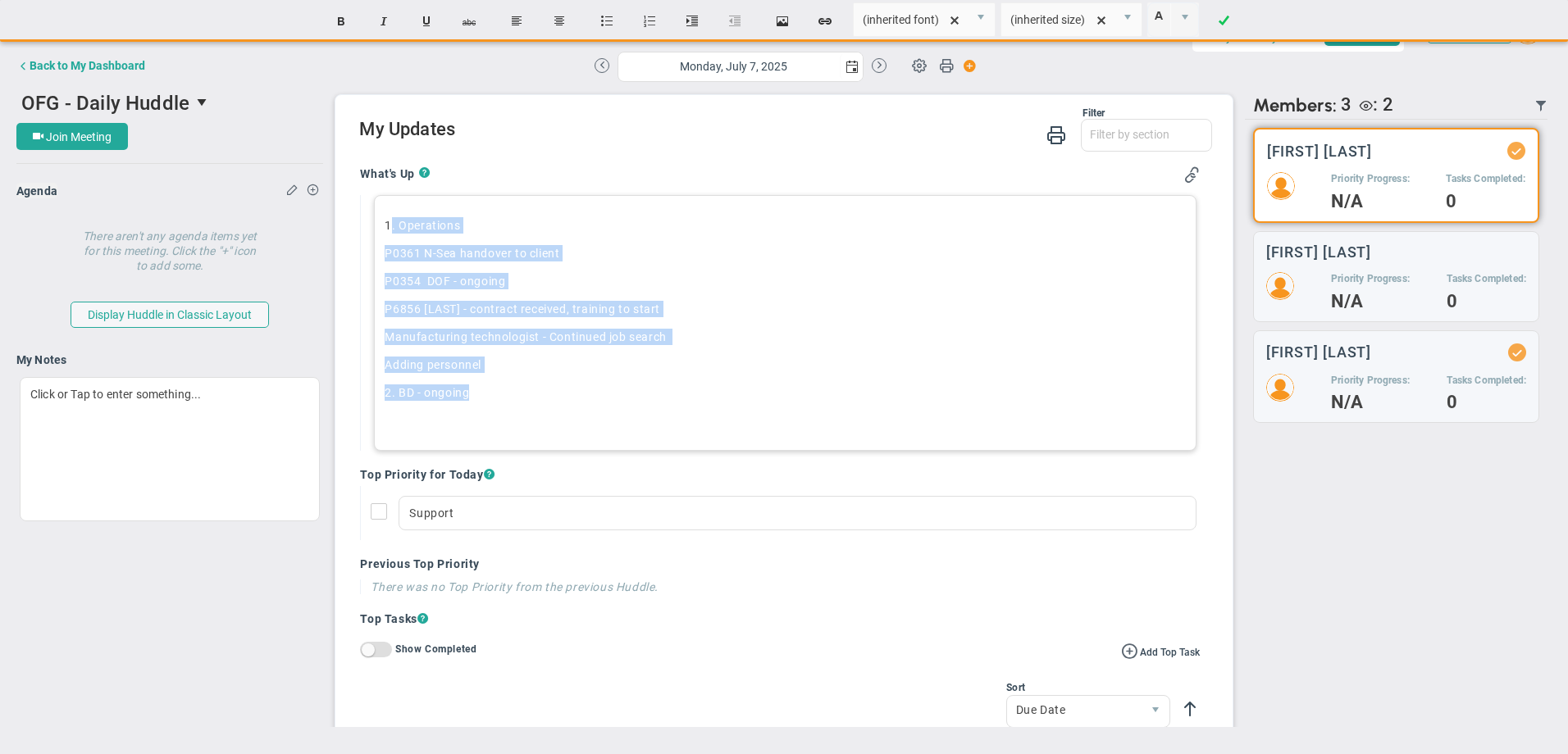 click on "1. Operations P0361 N-Sea handover to client P0354  DOF - ongoing P6856 ﻿[LAST] - contract received, training to start Manufacturing technologist - Continued job search ﻿ Adding personnel﻿ 2. BD - ongoing ﻿" at bounding box center [785, 323] 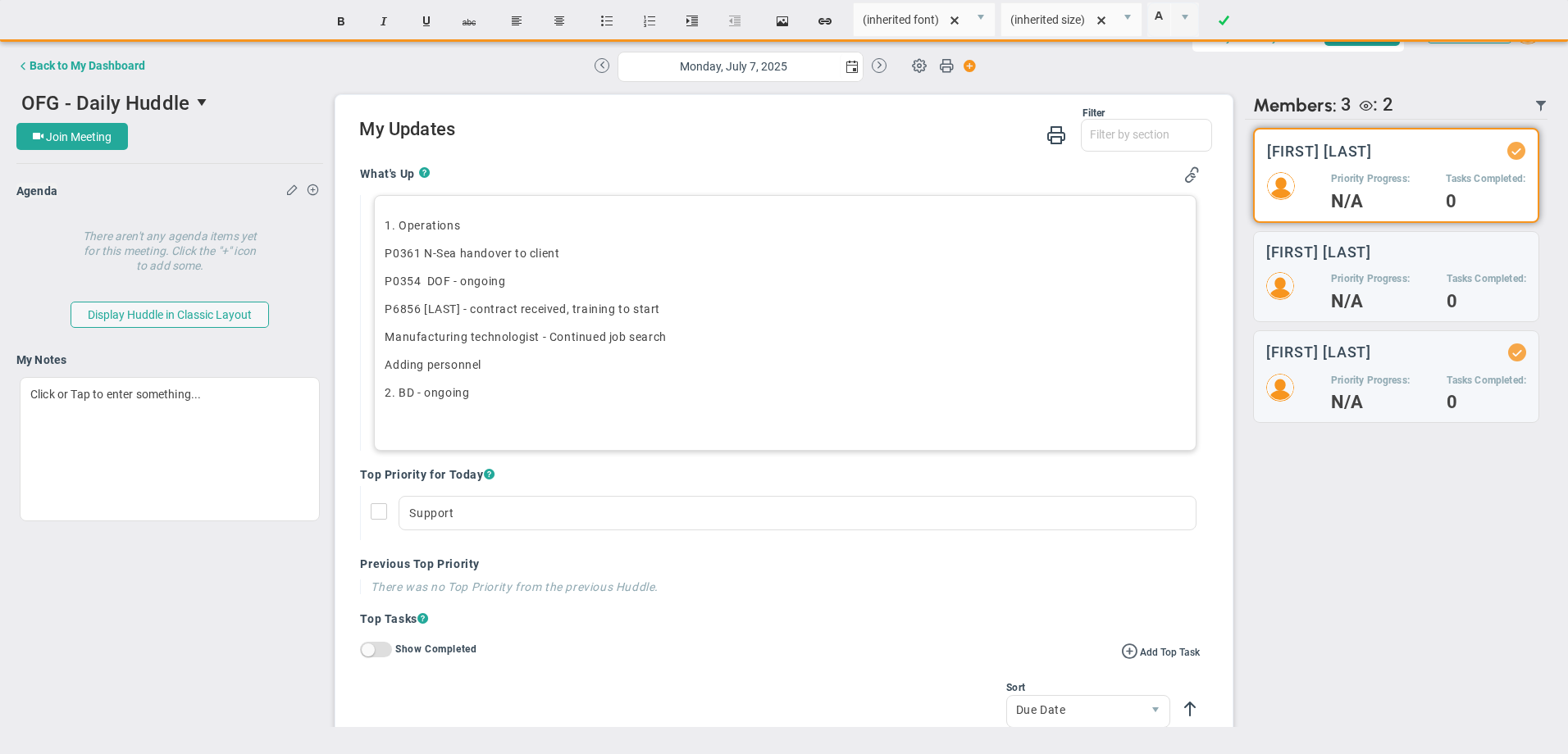 click on "Adding personnel﻿" at bounding box center (785, 365) 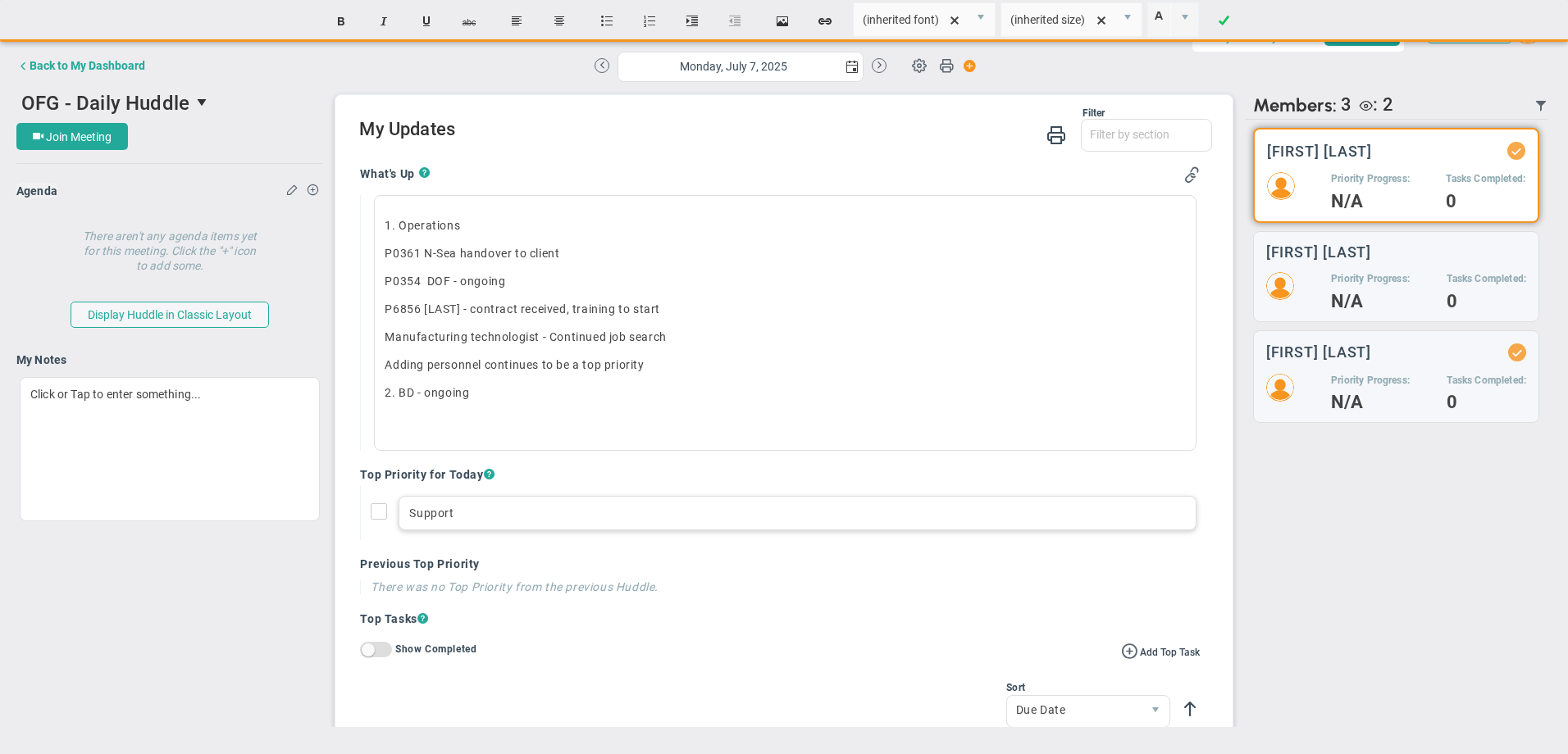 click on "Support" at bounding box center [797, 513] 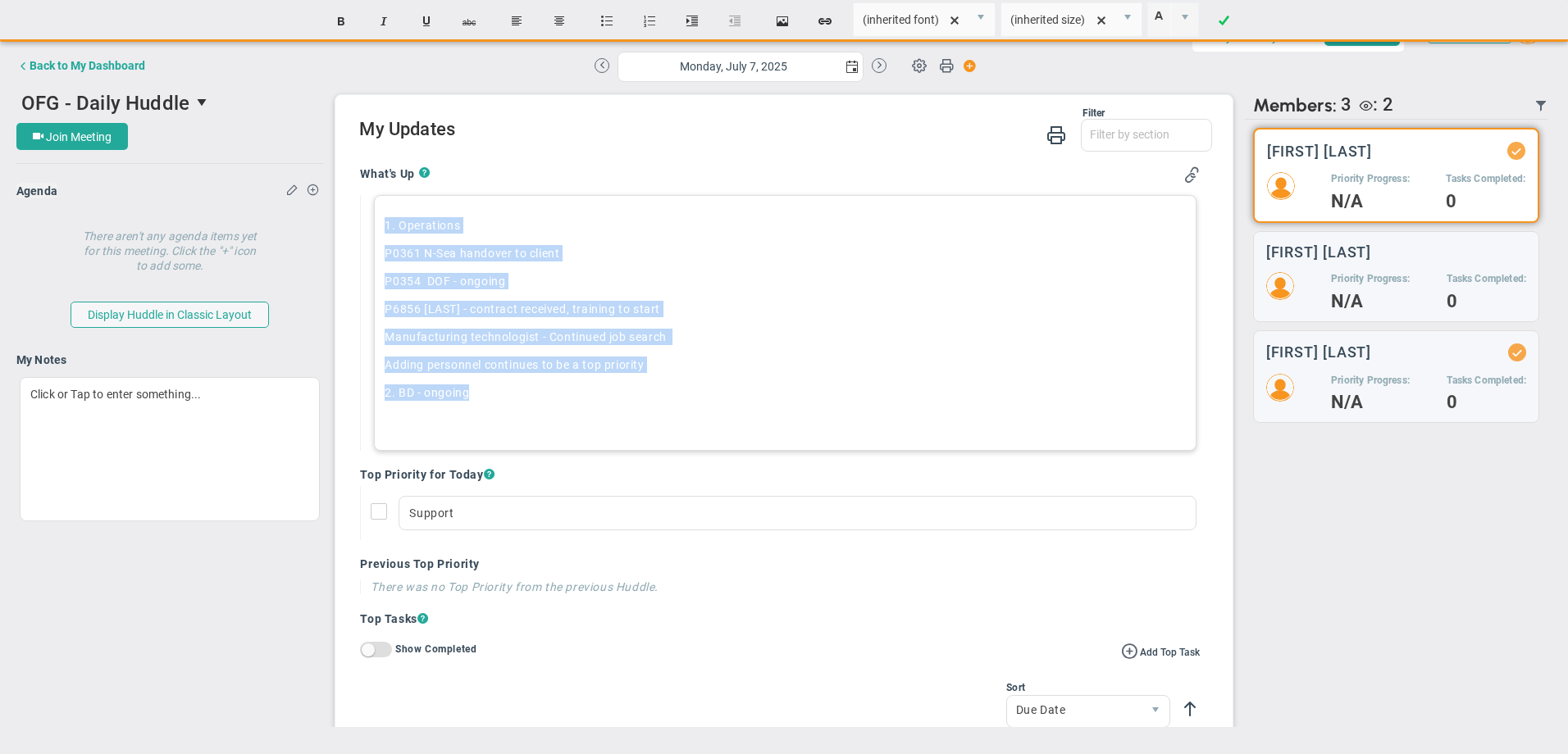 drag, startPoint x: 477, startPoint y: 392, endPoint x: 386, endPoint y: 229, distance: 186.682 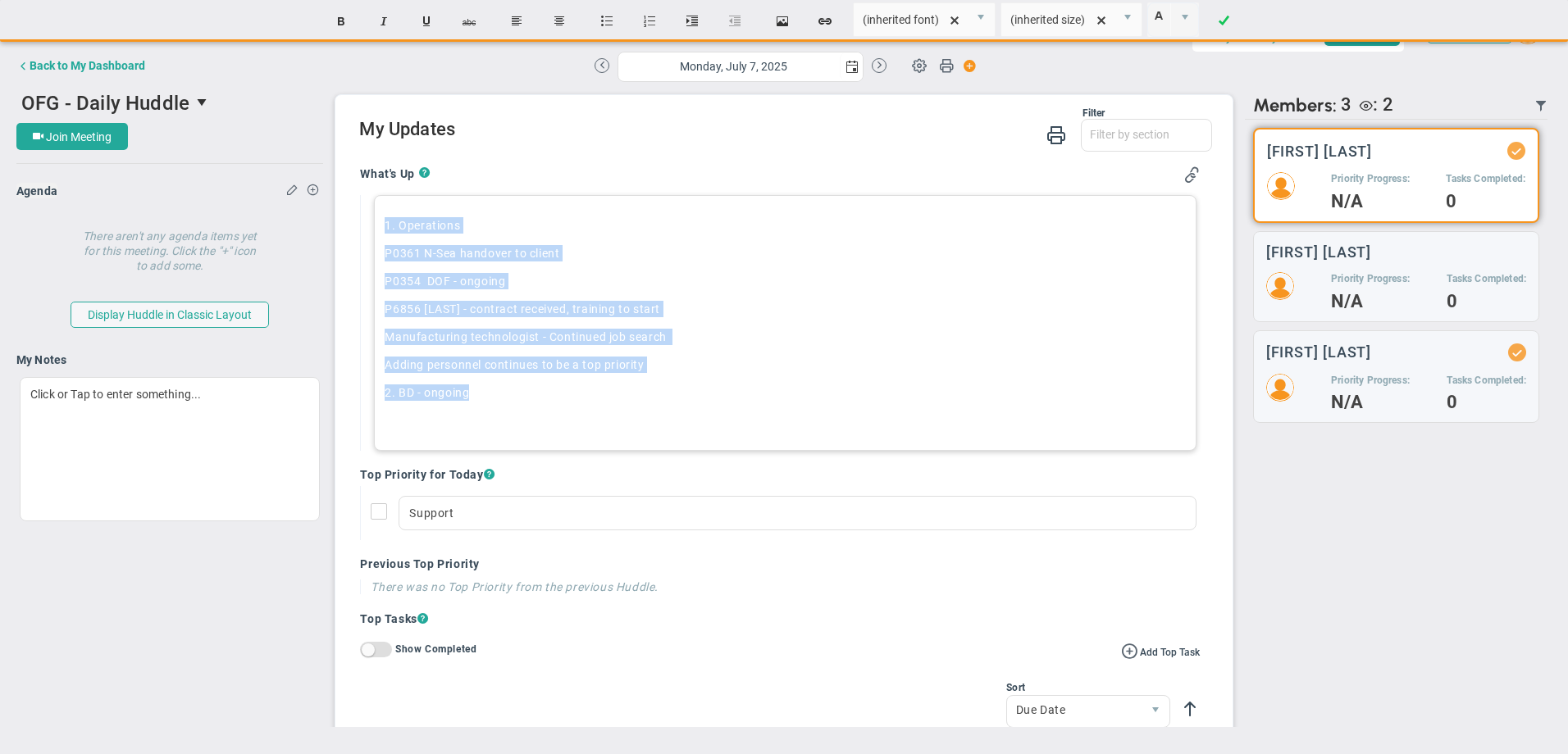 click on "1. Operations P0361 N-Sea handover to client P0354  DOF - ongoing P6856 ﻿[LAST] - contract received, training to start Manufacturing technologist - Continued job search ﻿ Adding personnel﻿ continues to be a top priority 2. BD - ongoing ﻿" at bounding box center (785, 323) 